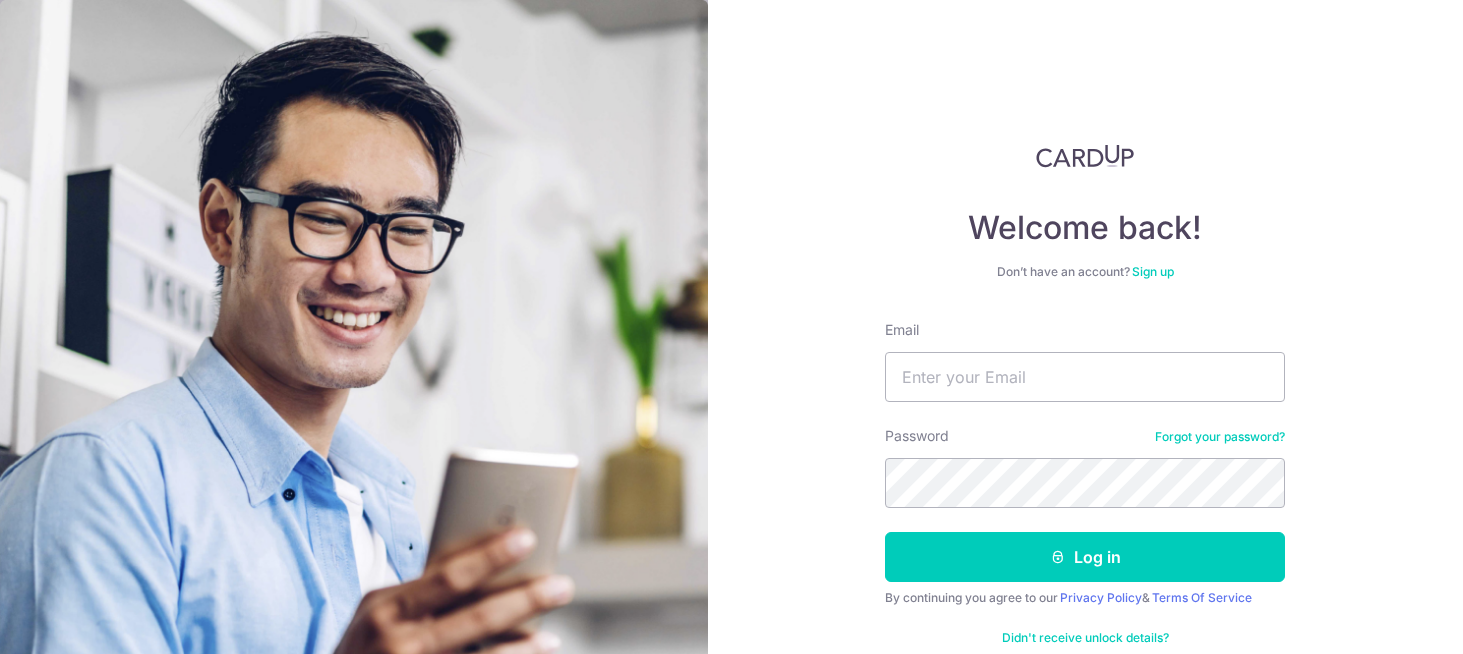 scroll, scrollTop: 0, scrollLeft: 0, axis: both 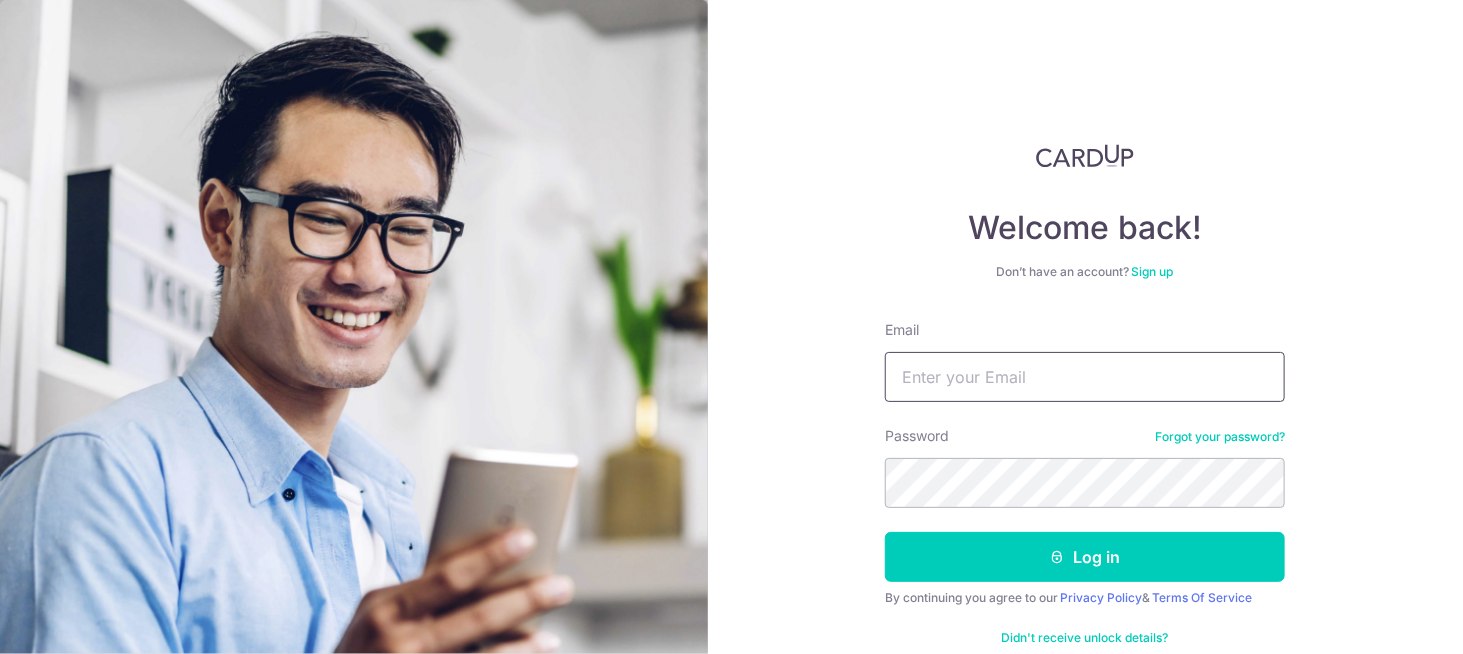 click on "Email" at bounding box center (1085, 377) 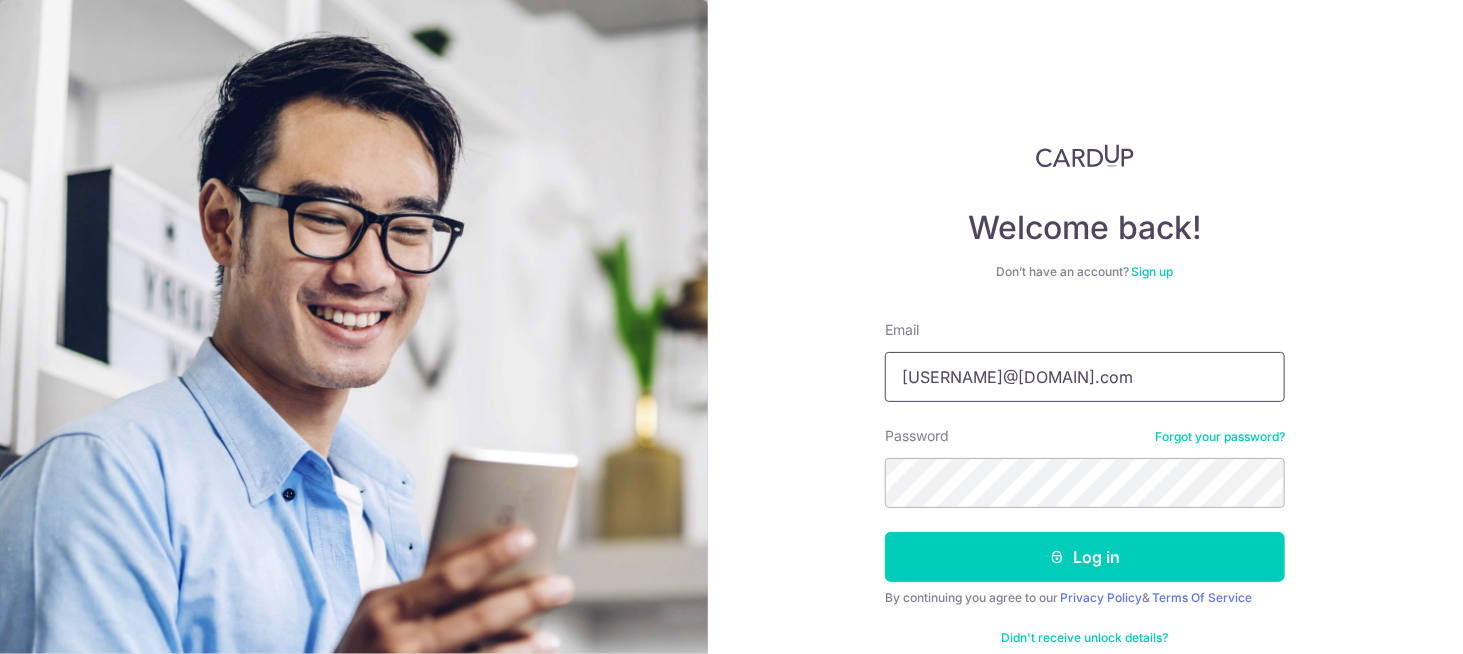 type on "[EMAIL]" 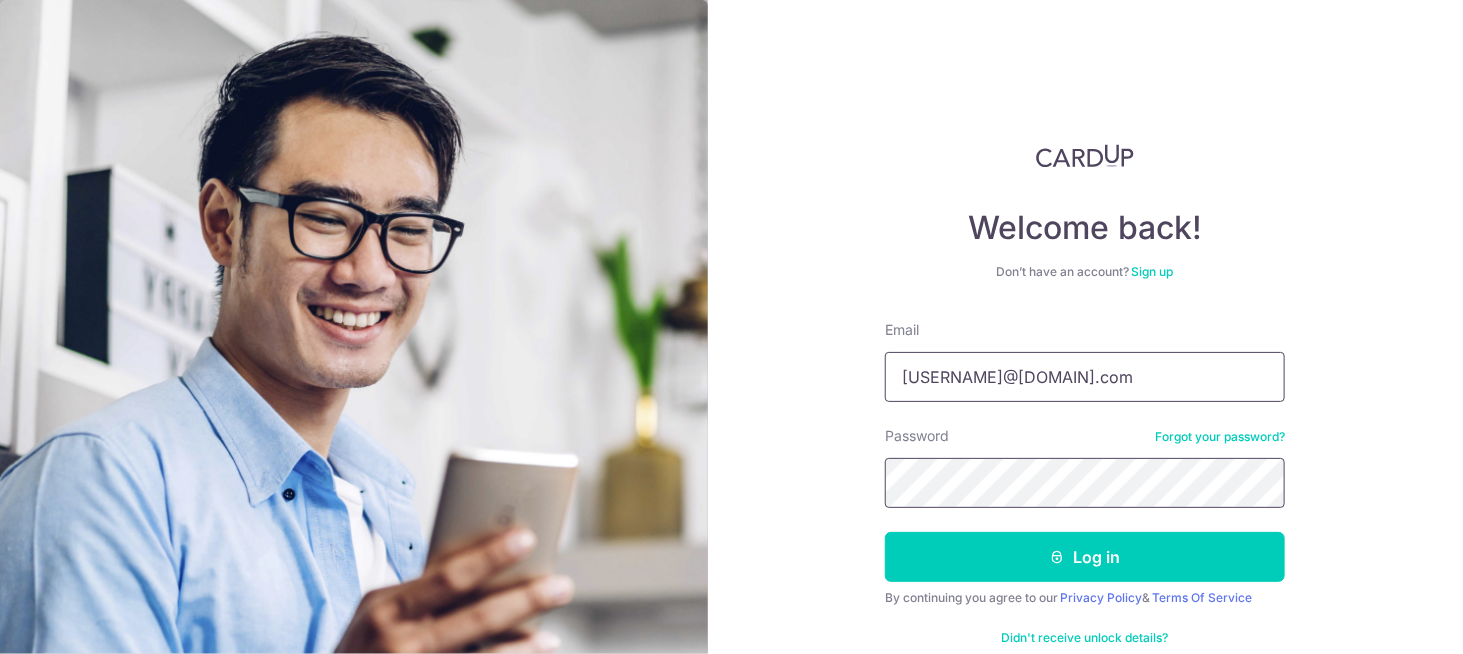 click on "Log in" at bounding box center (1085, 557) 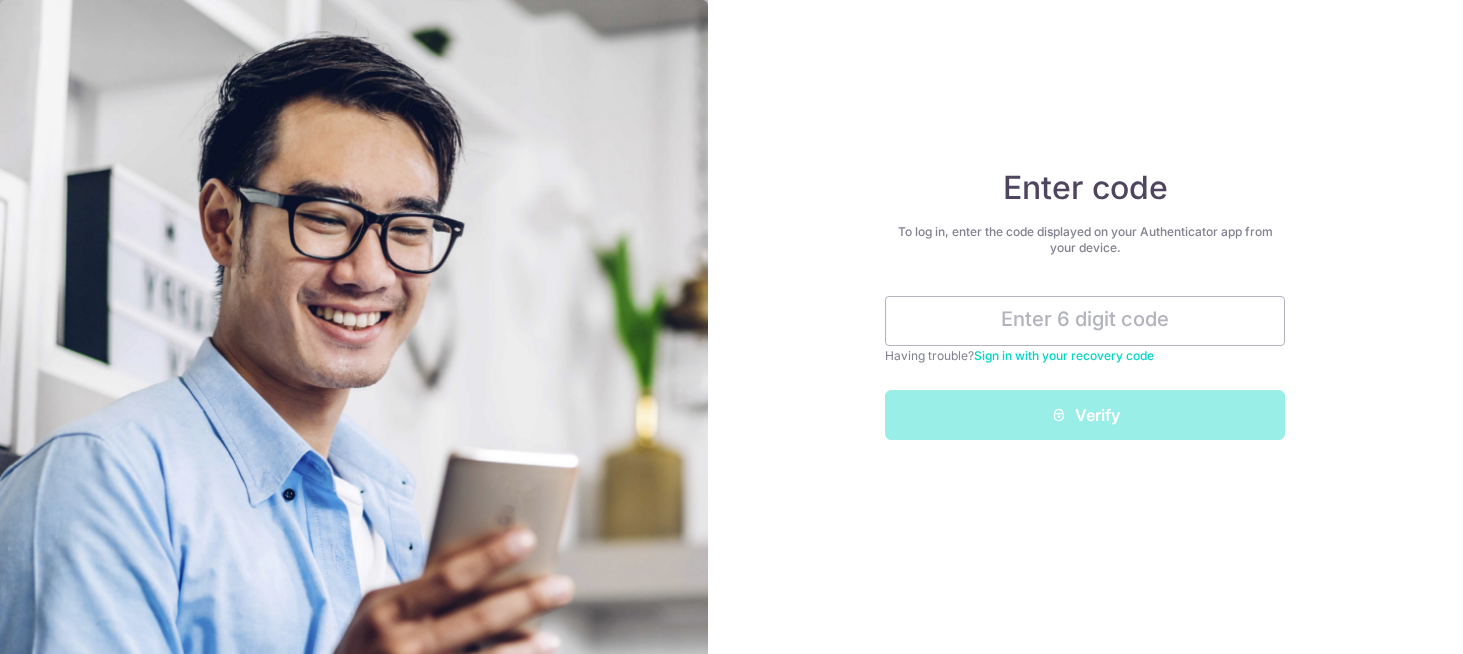 scroll, scrollTop: 0, scrollLeft: 0, axis: both 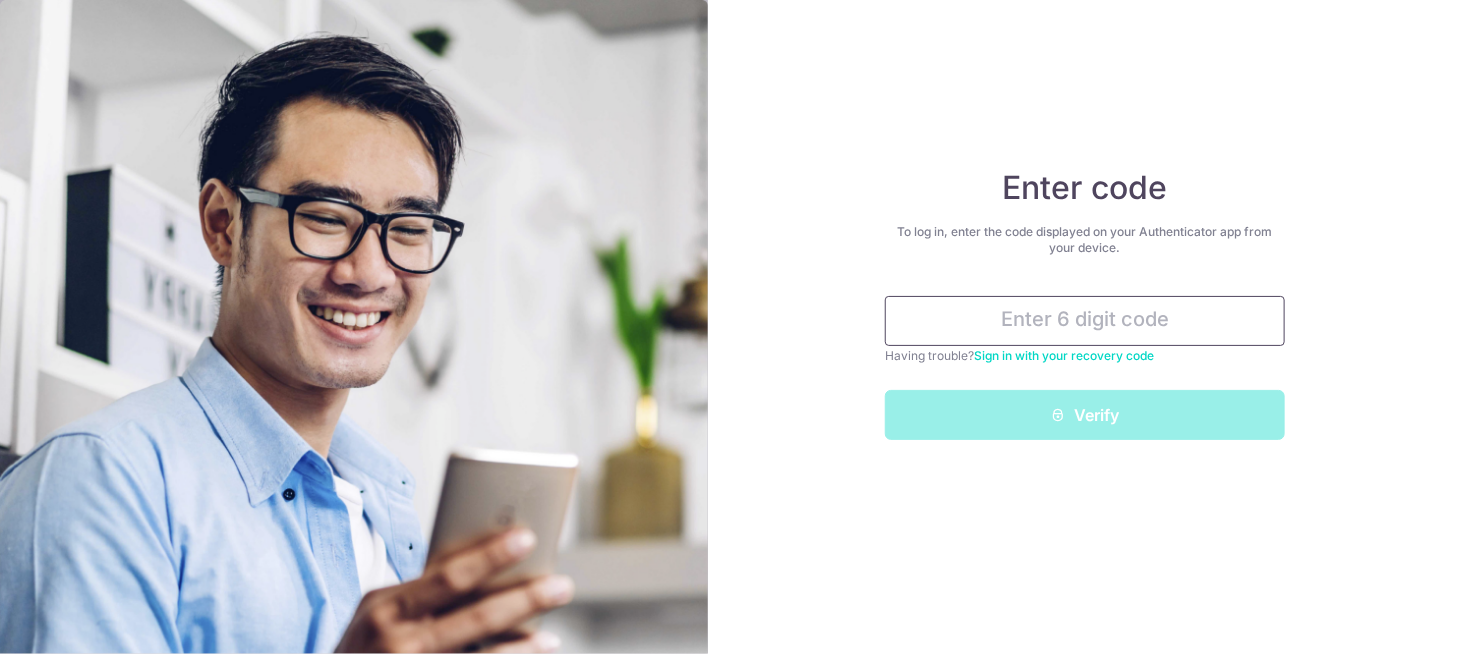 click at bounding box center [1085, 321] 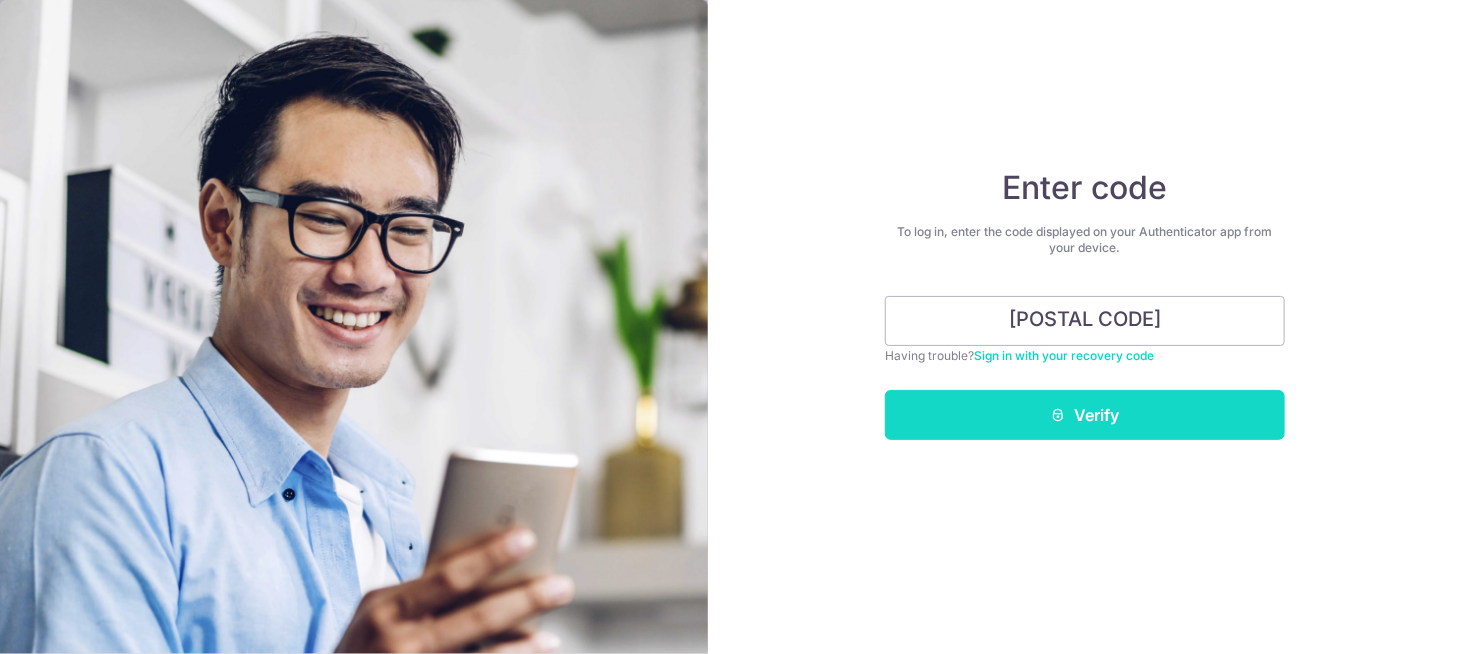 type on "852058" 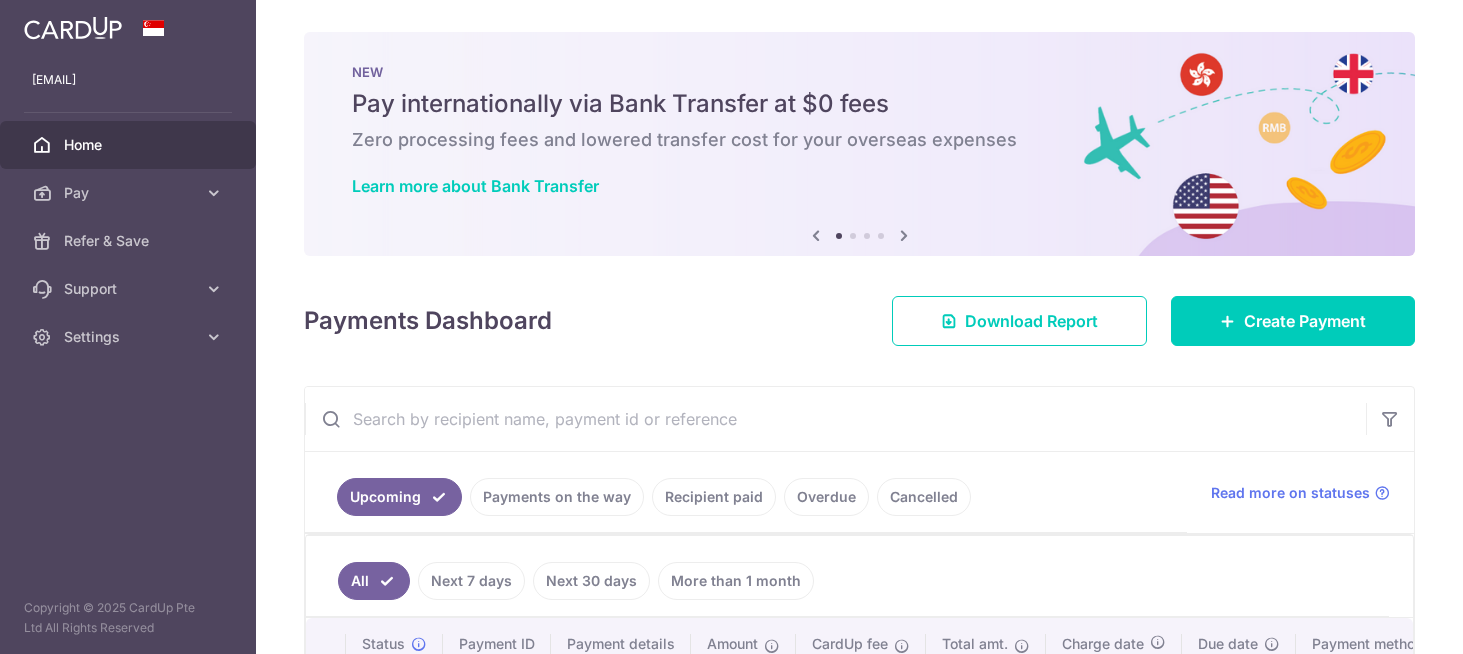 scroll, scrollTop: 0, scrollLeft: 0, axis: both 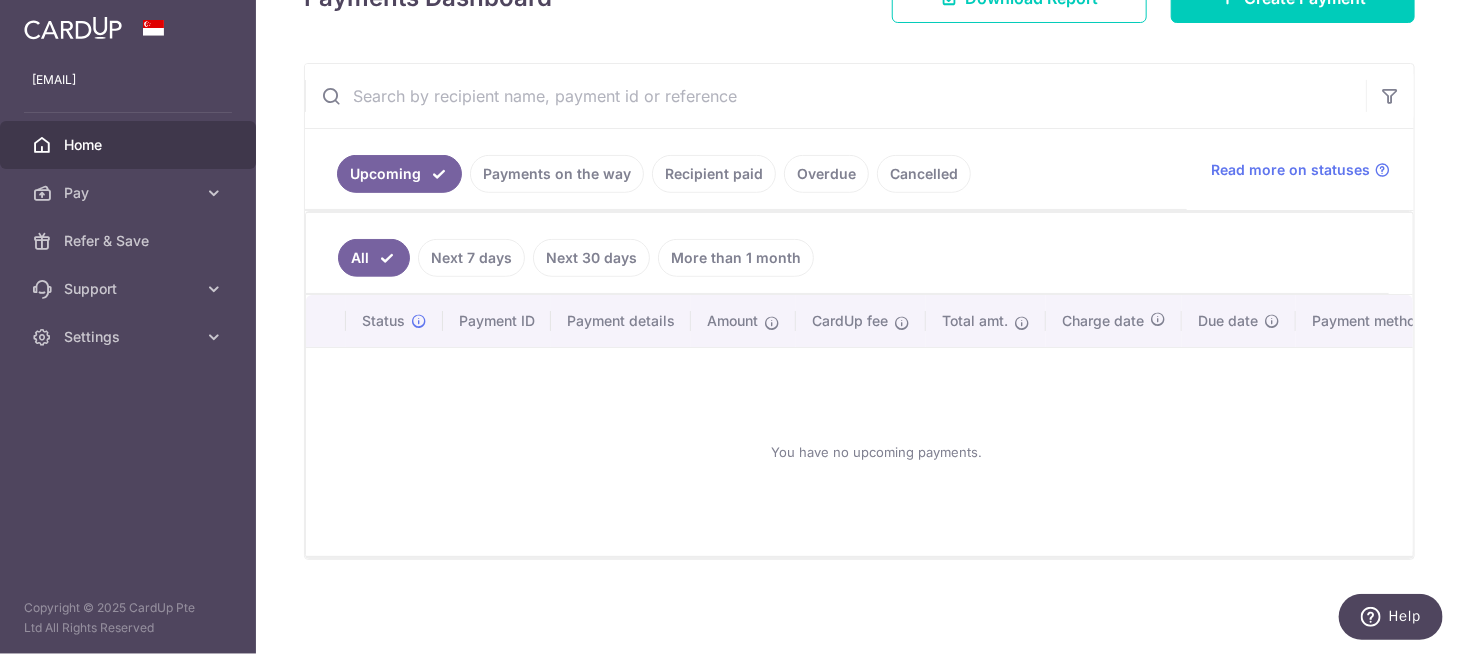 click on "Payments on the way" at bounding box center (557, 174) 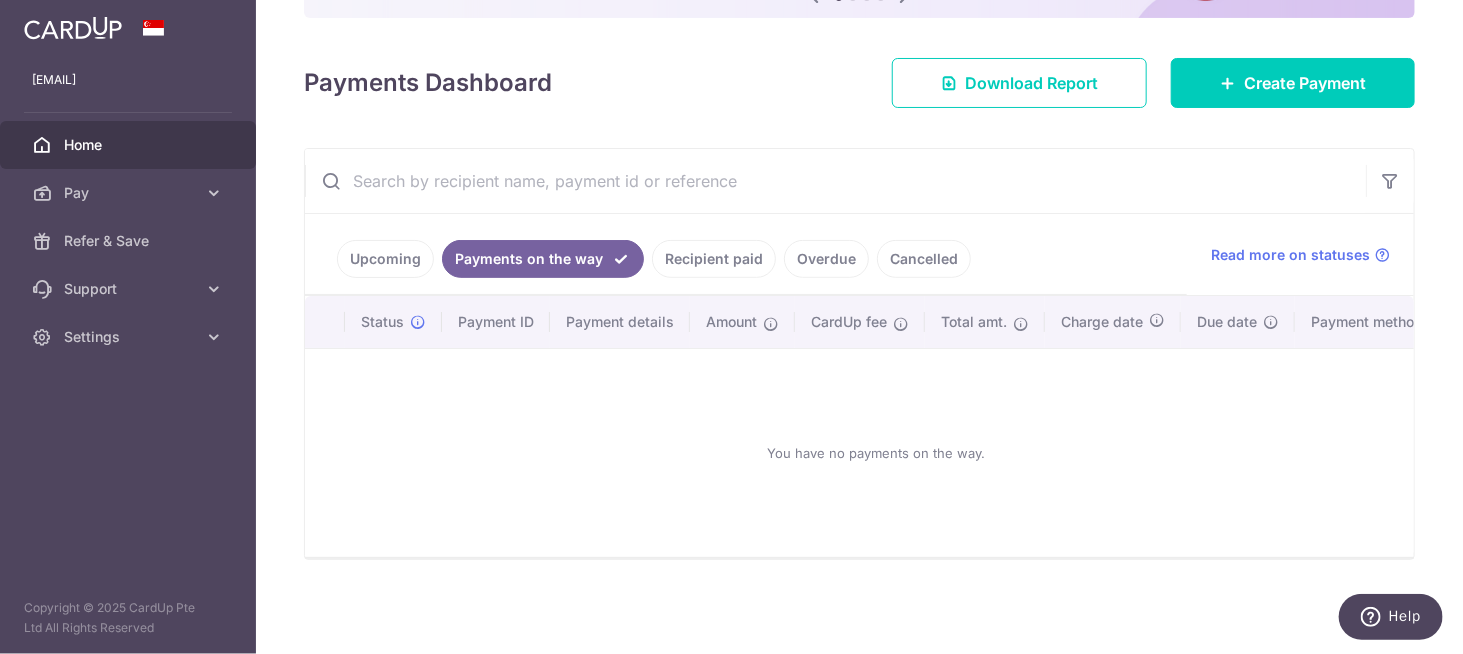 click on "Recipient paid" at bounding box center (714, 259) 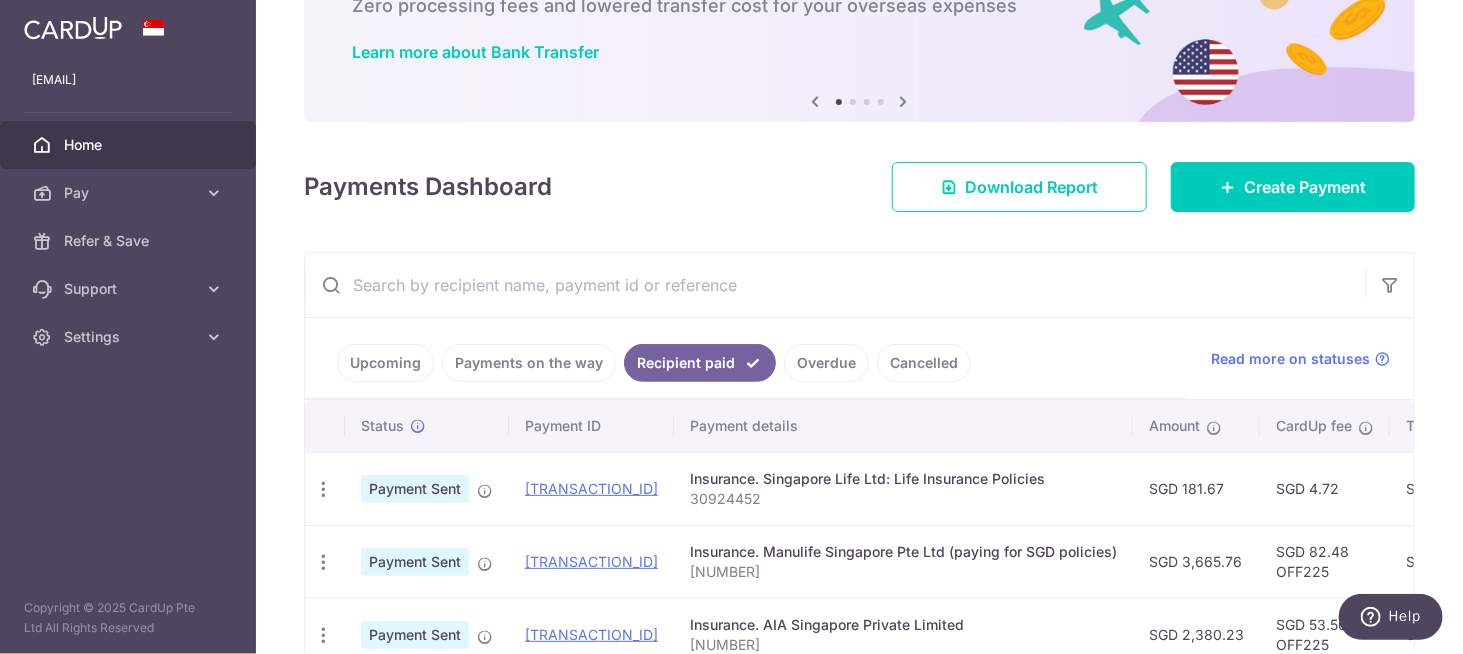 scroll, scrollTop: 325, scrollLeft: 0, axis: vertical 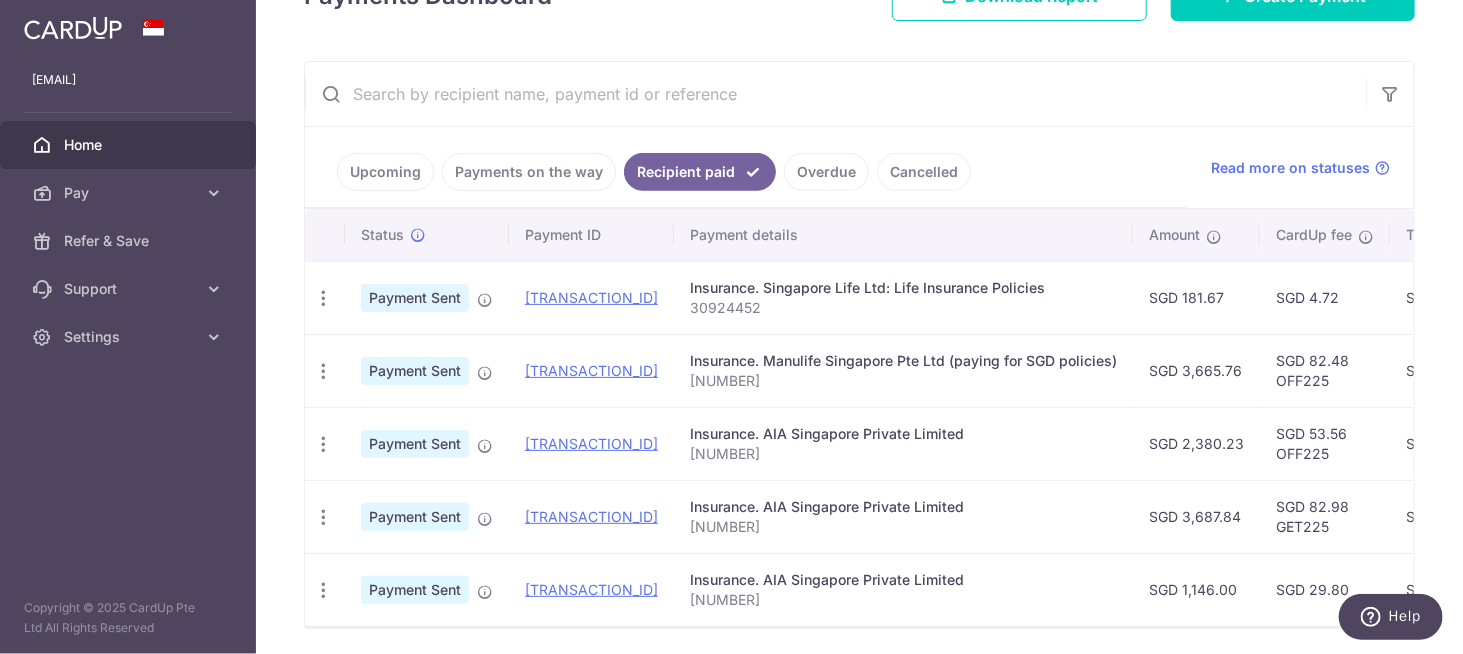 click on "Upcoming" at bounding box center (385, 172) 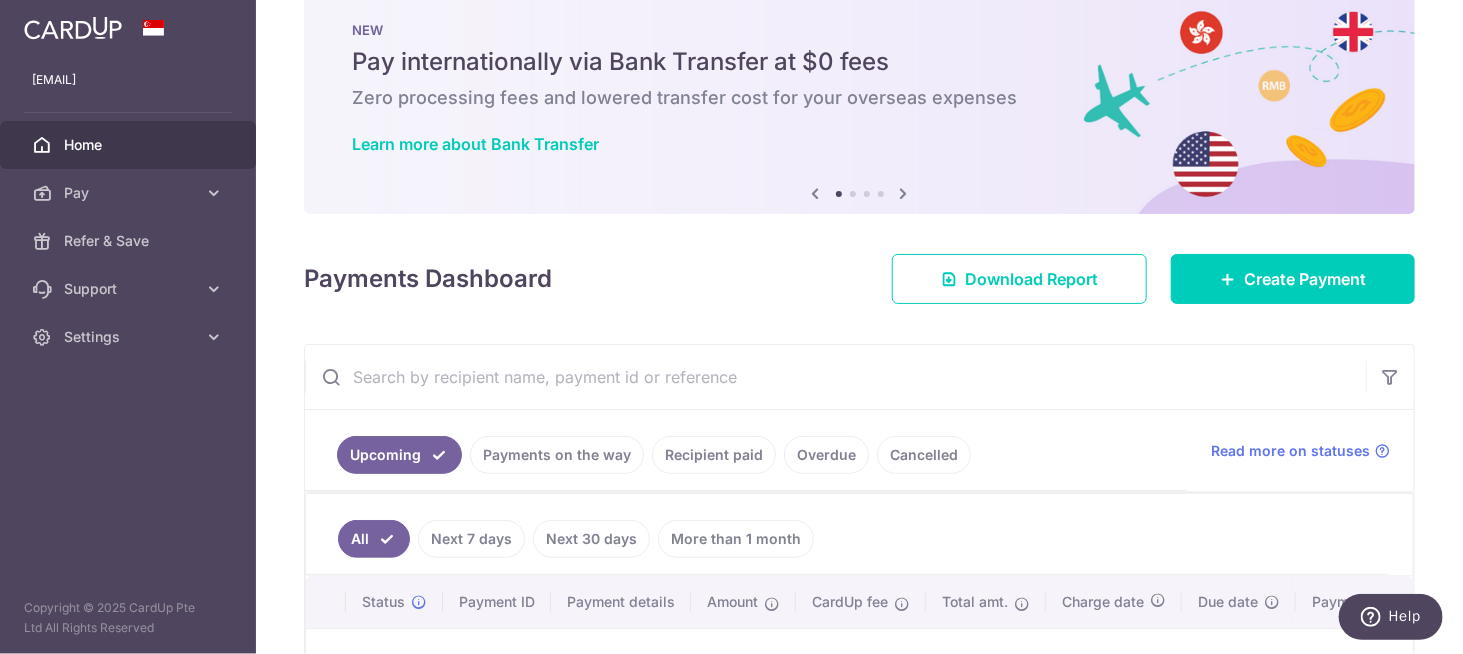 scroll, scrollTop: 0, scrollLeft: 0, axis: both 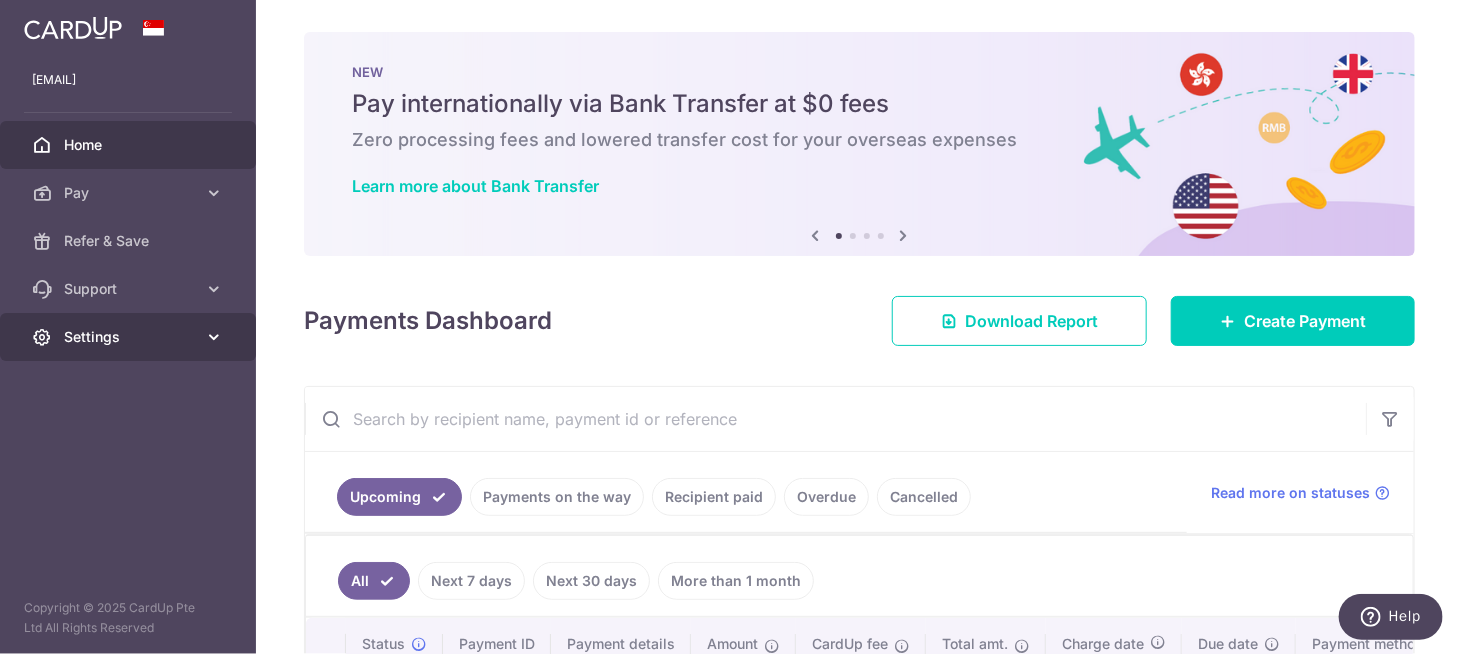 click at bounding box center [214, 337] 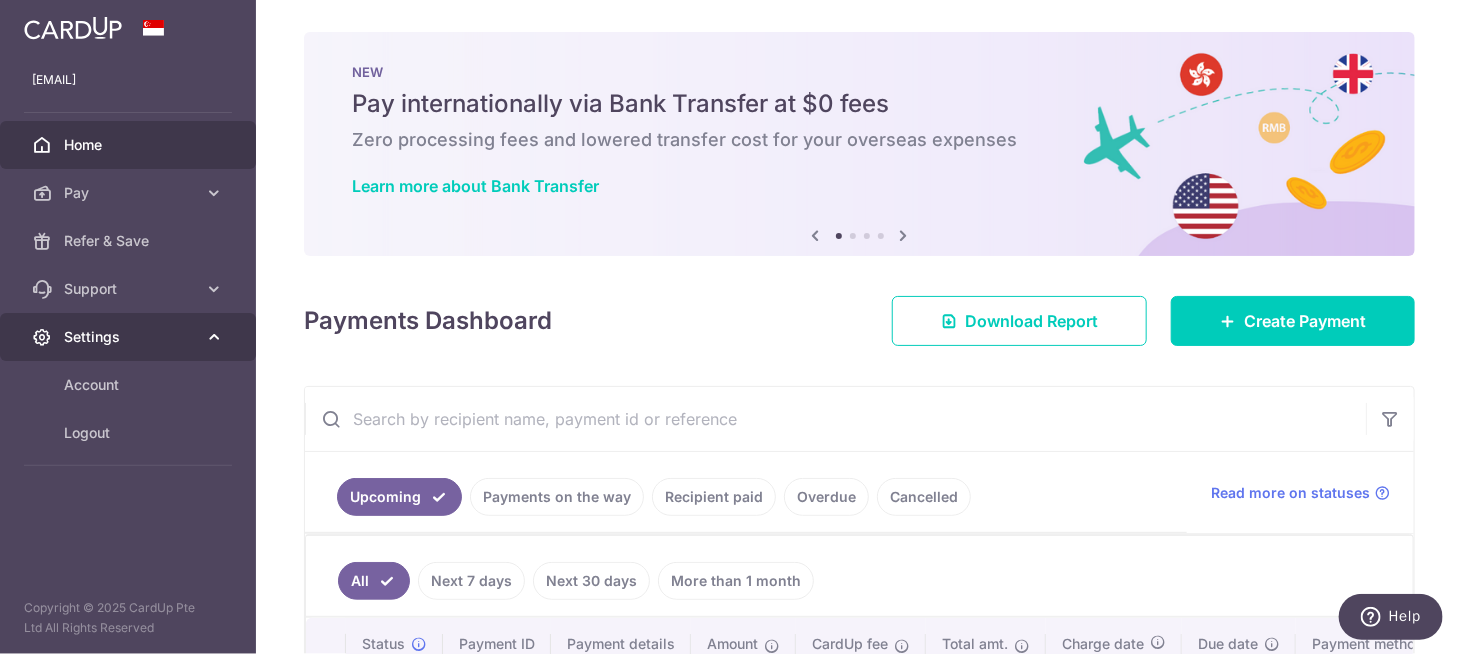 click at bounding box center [214, 337] 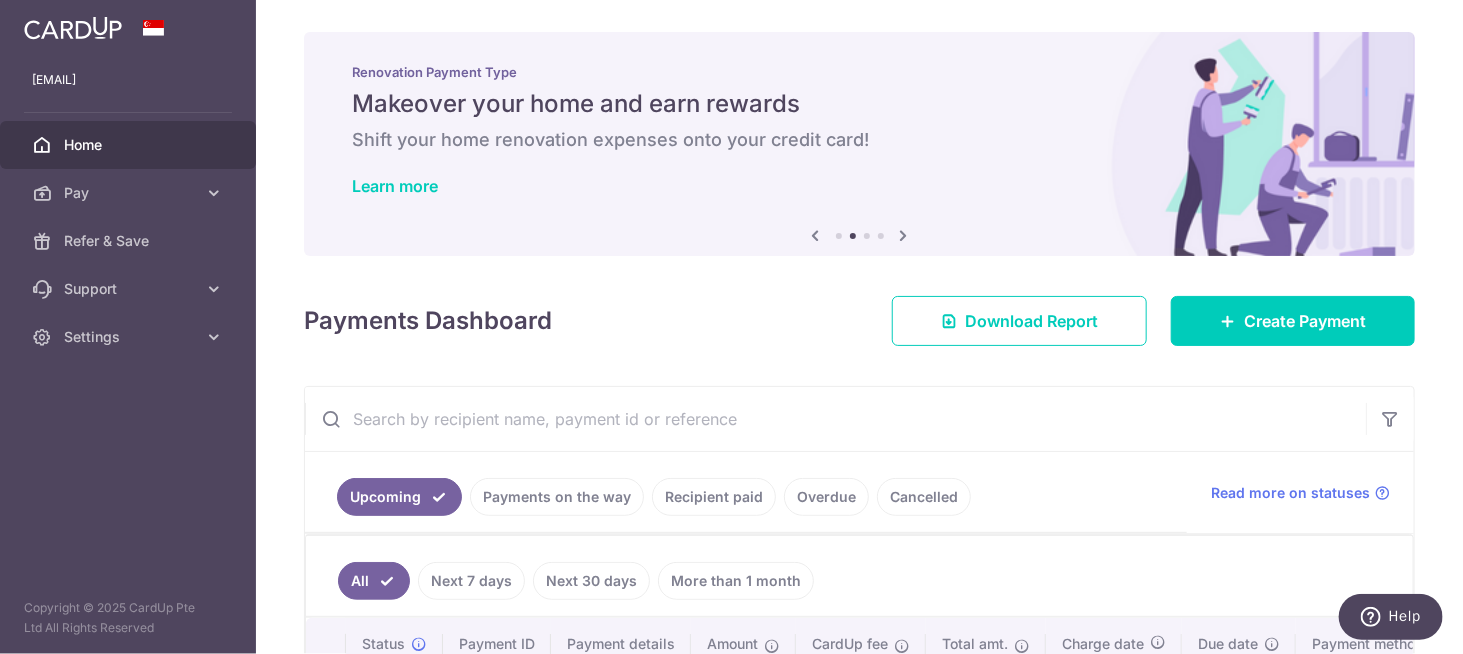 click on "Home" at bounding box center (130, 145) 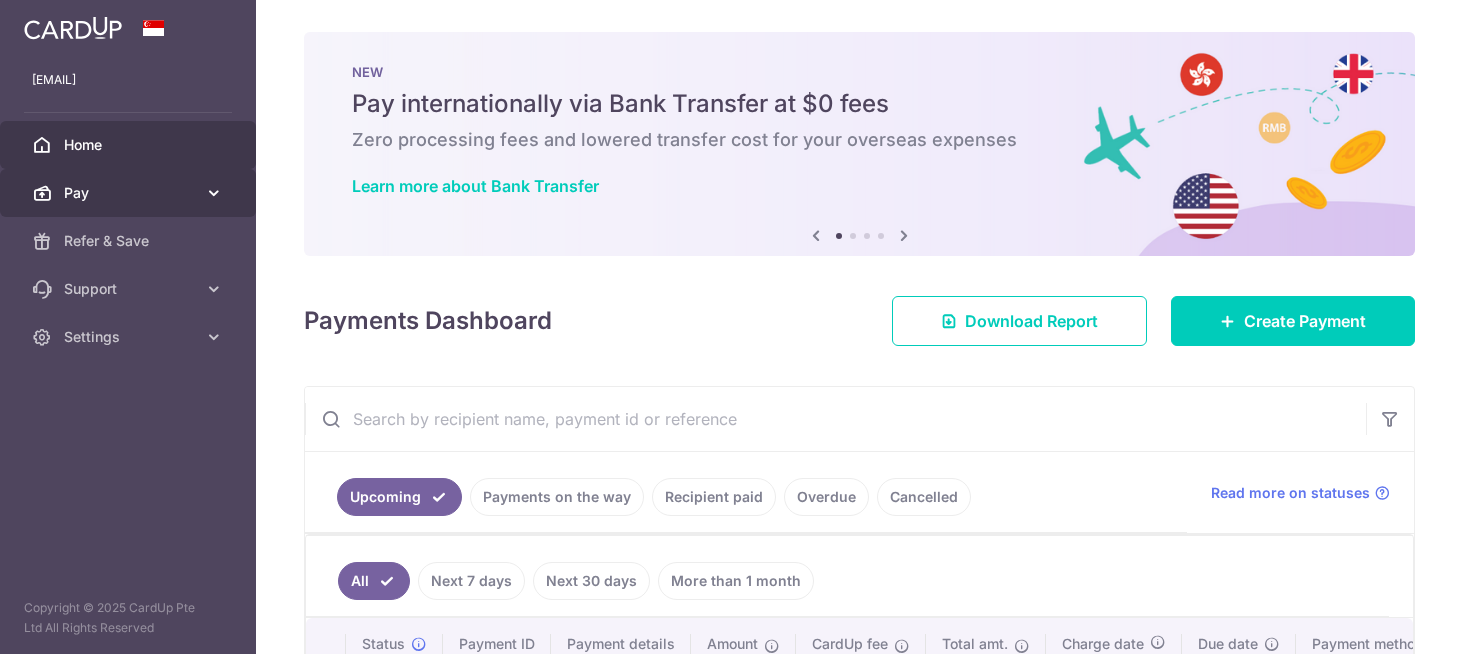 scroll, scrollTop: 0, scrollLeft: 0, axis: both 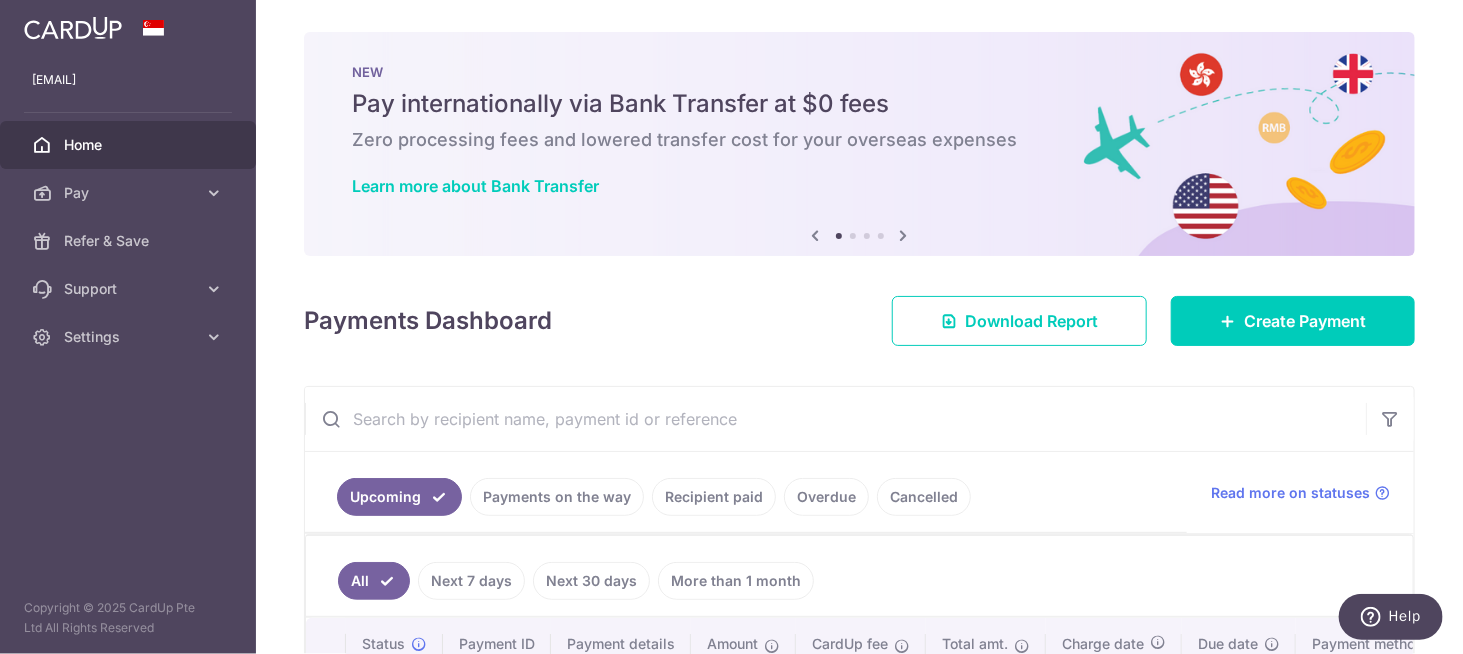 click at bounding box center [859, 144] 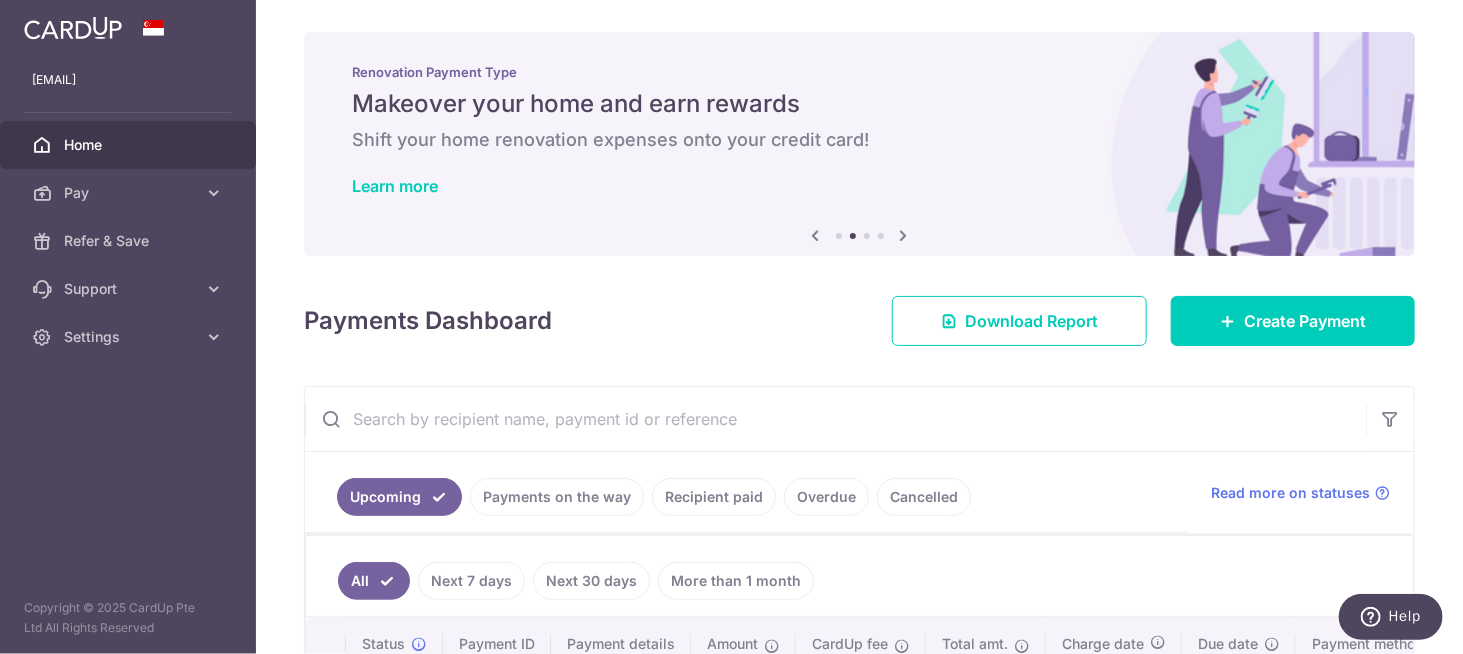 click at bounding box center [904, 235] 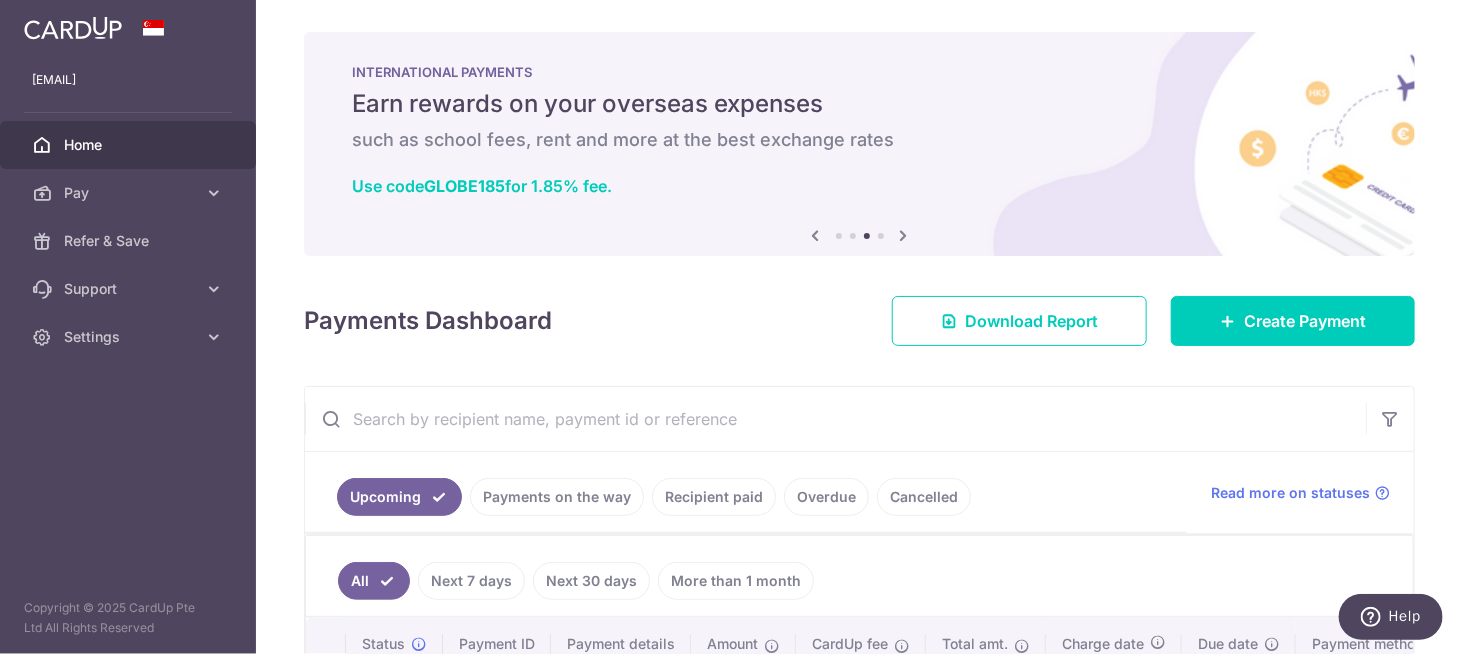 click at bounding box center (904, 235) 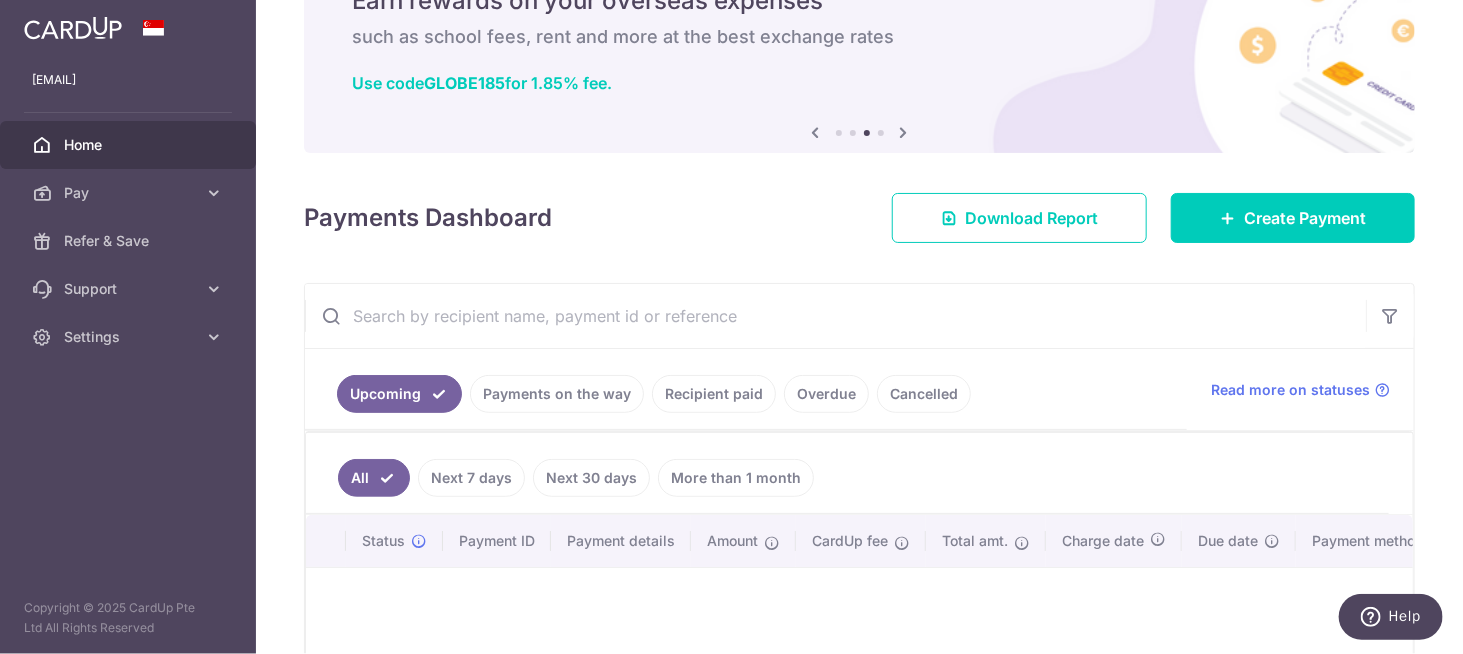 scroll, scrollTop: 325, scrollLeft: 0, axis: vertical 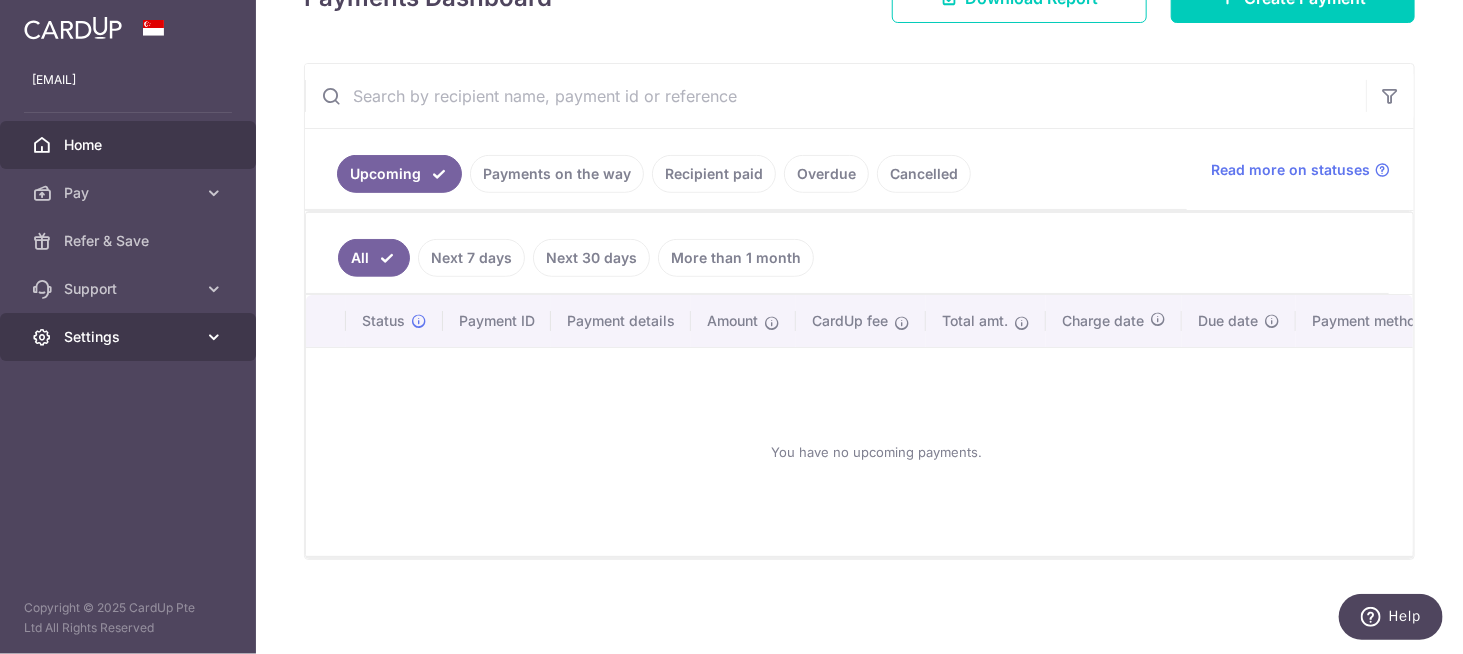 click on "Settings" at bounding box center [130, 337] 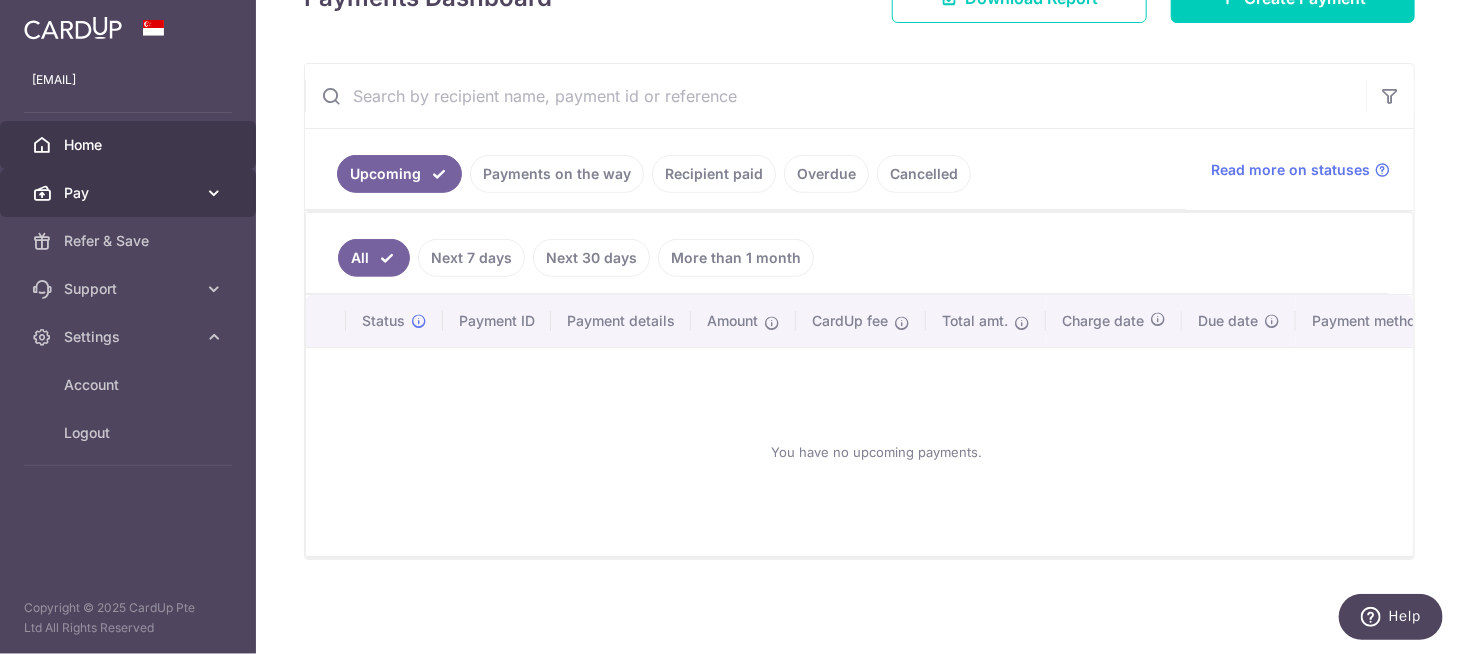 click on "Pay" at bounding box center (130, 193) 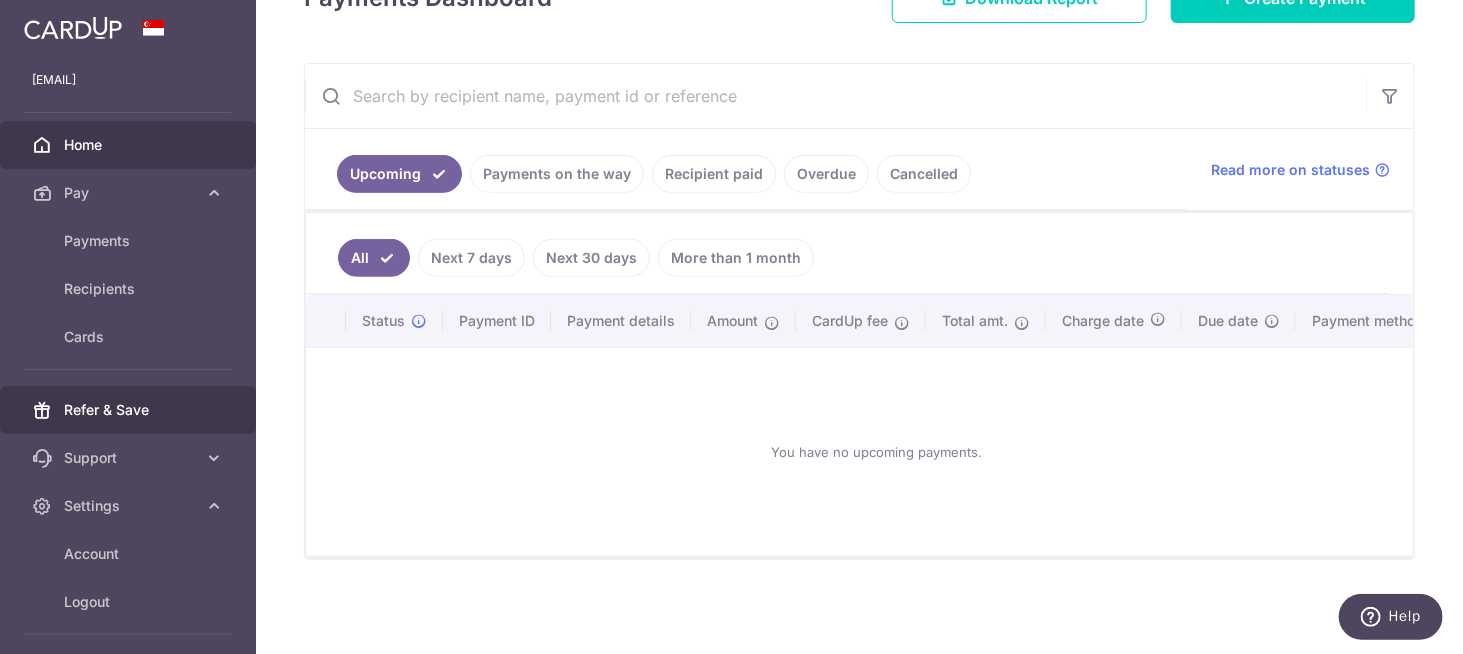 click on "Refer & Save" at bounding box center [130, 410] 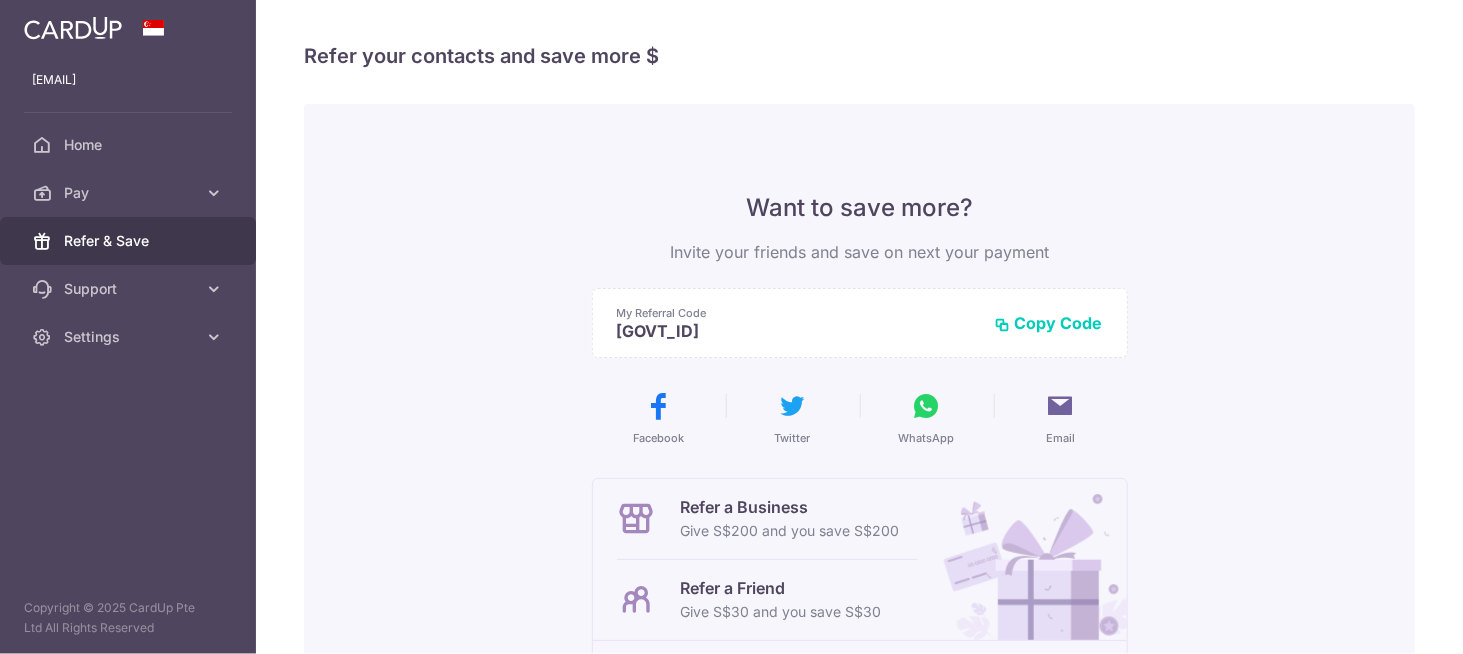 scroll, scrollTop: 0, scrollLeft: 0, axis: both 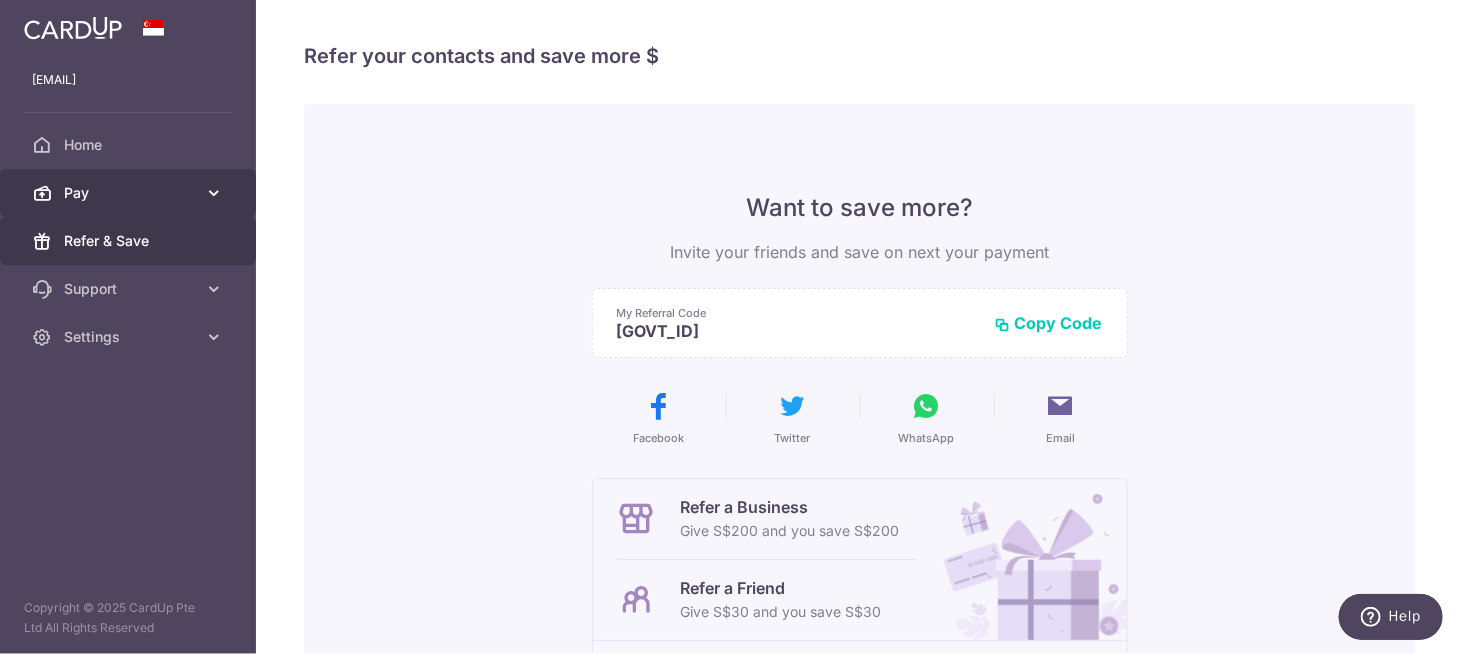 click on "Pay" at bounding box center [130, 193] 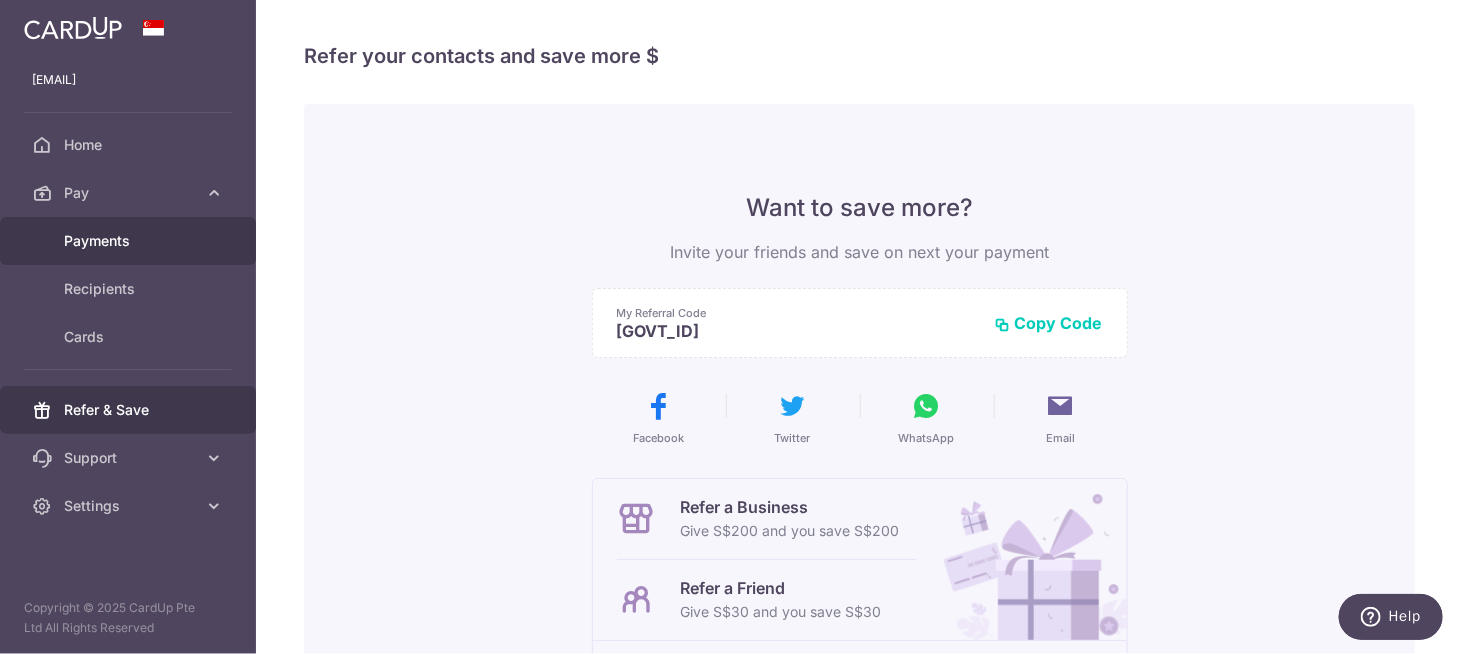 click on "Payments" at bounding box center [130, 241] 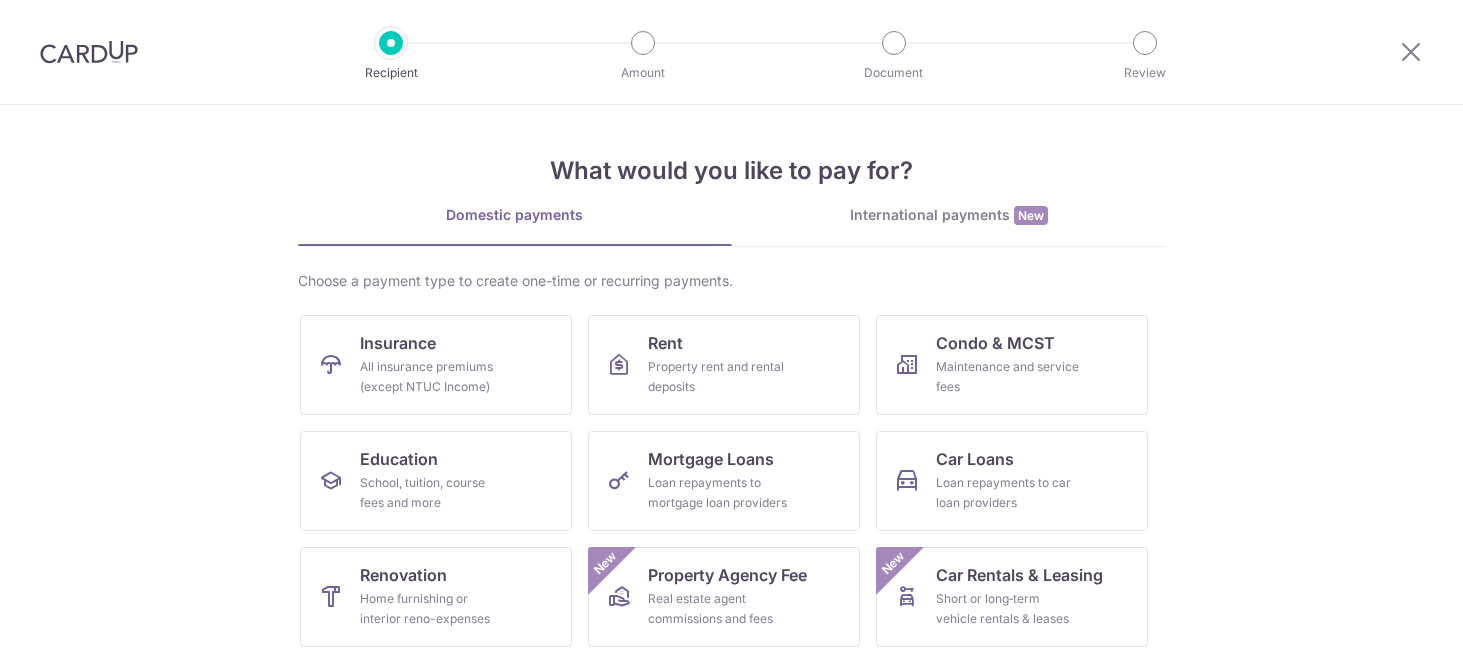 scroll, scrollTop: 0, scrollLeft: 0, axis: both 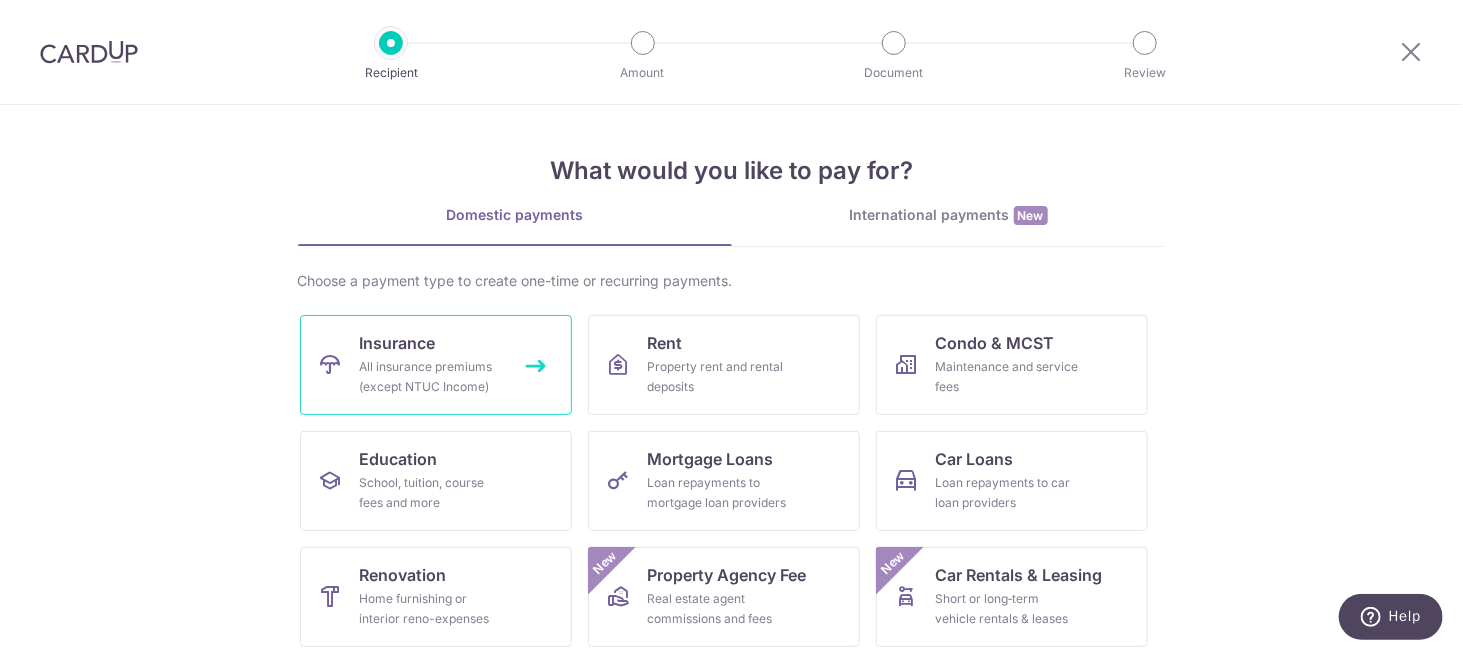 click on "All insurance premiums (except NTUC Income)" at bounding box center (432, 377) 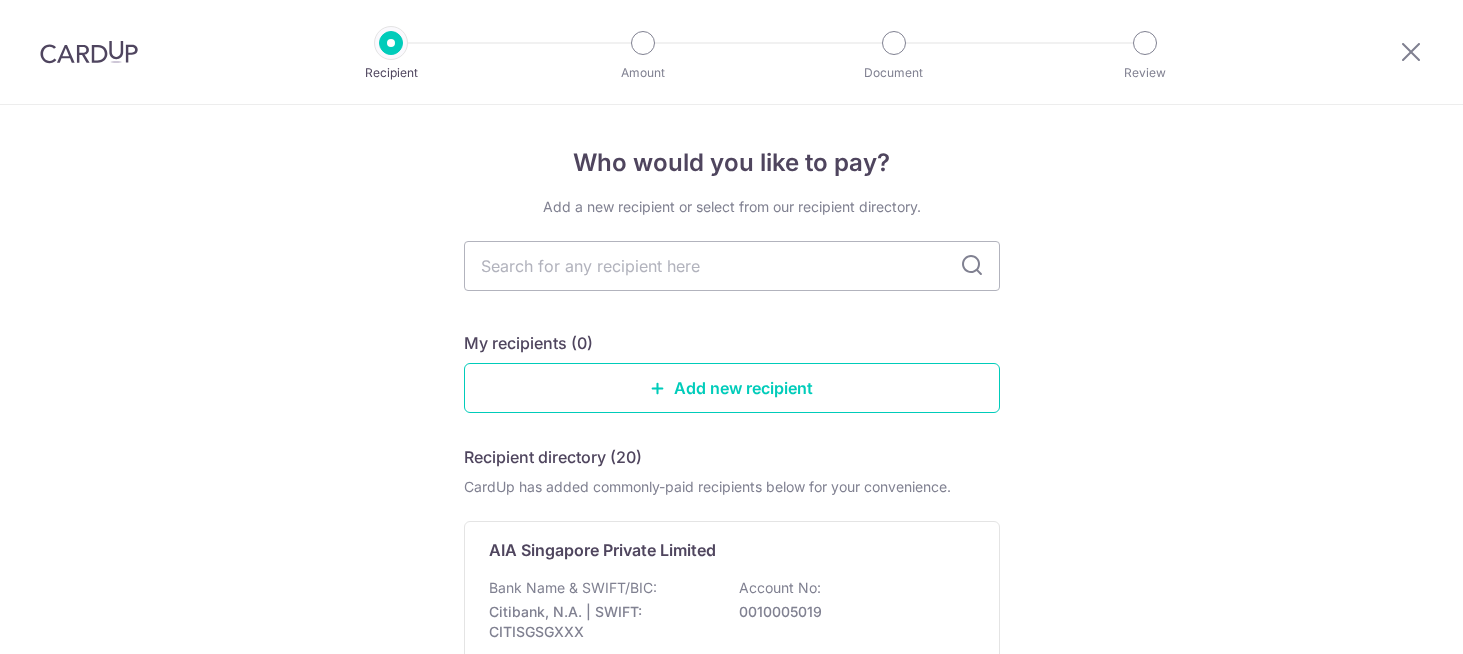 scroll, scrollTop: 0, scrollLeft: 0, axis: both 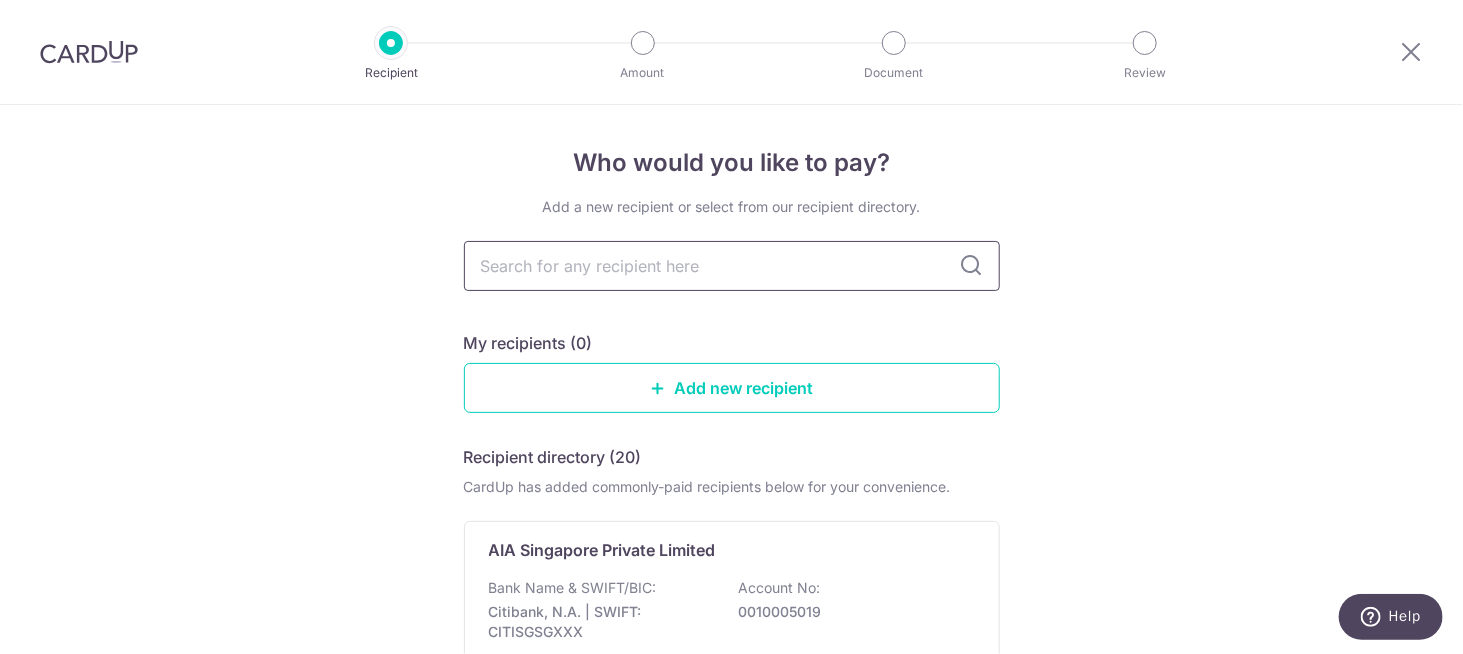 click at bounding box center [732, 266] 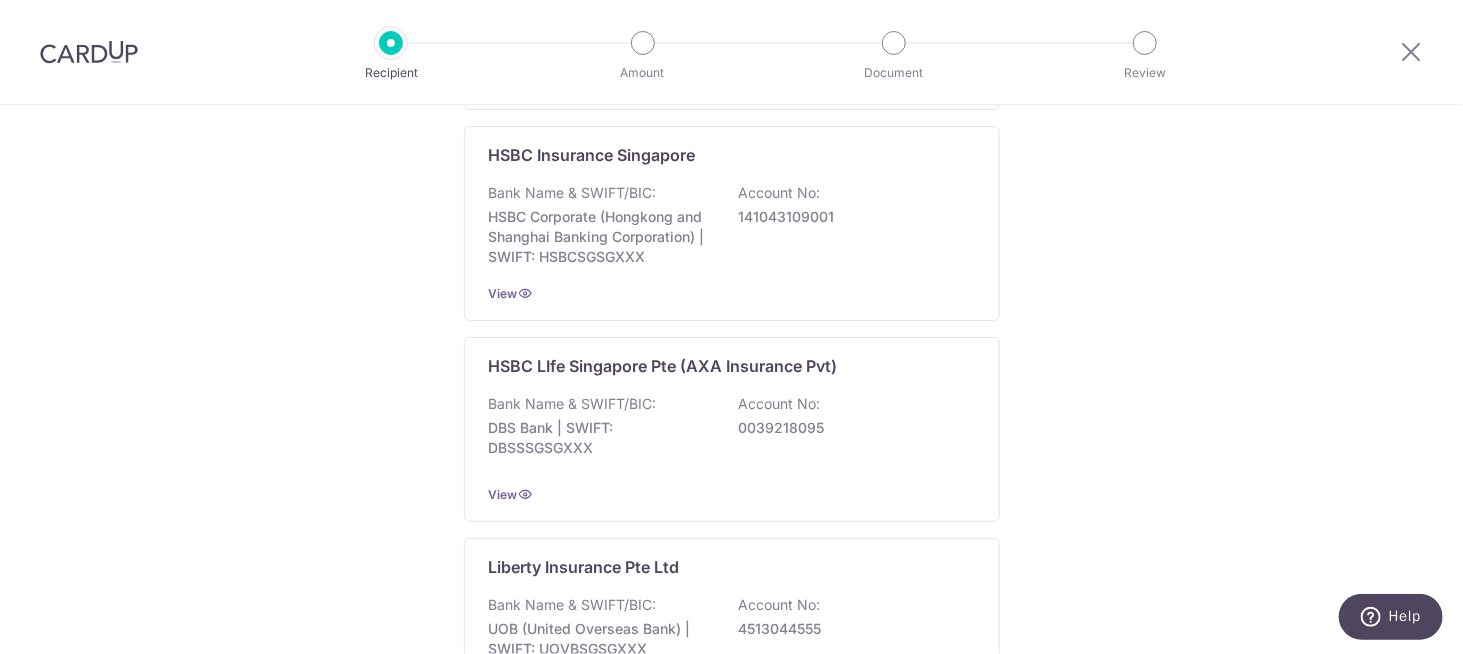 scroll, scrollTop: 1500, scrollLeft: 0, axis: vertical 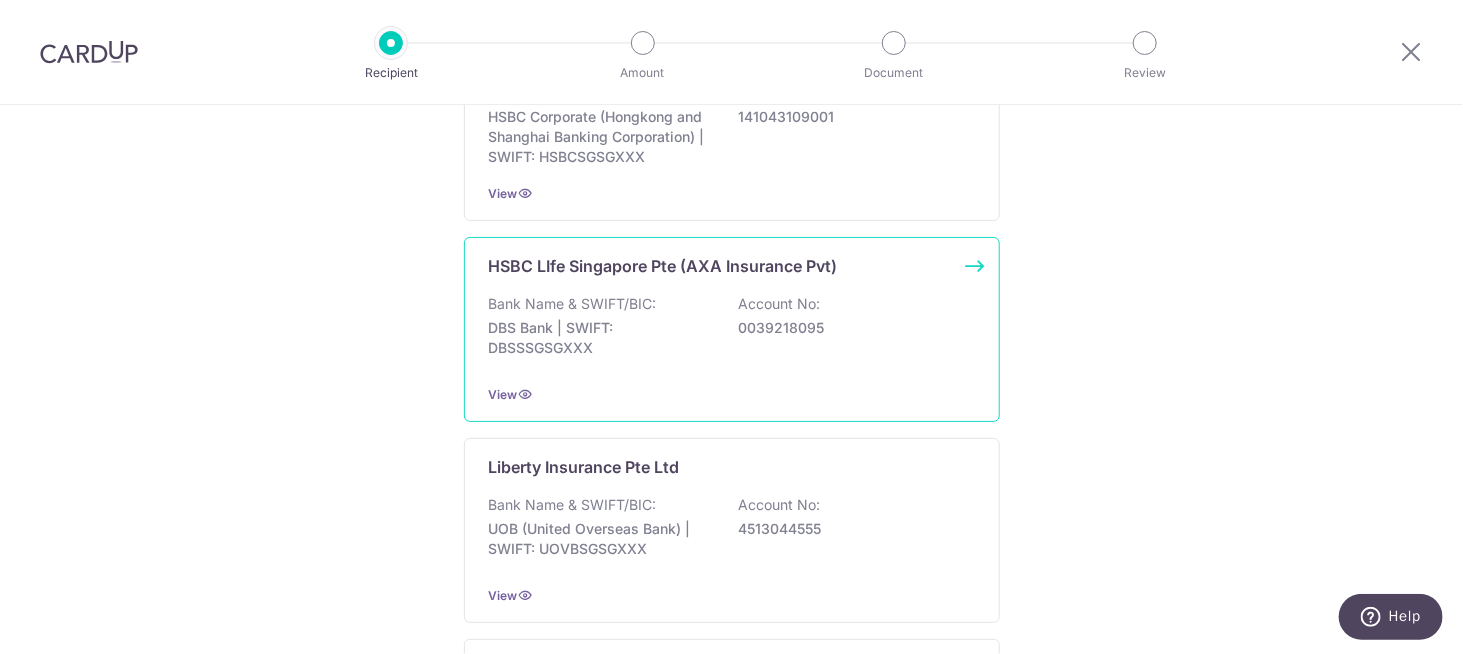 click on "0039218095" at bounding box center (851, 328) 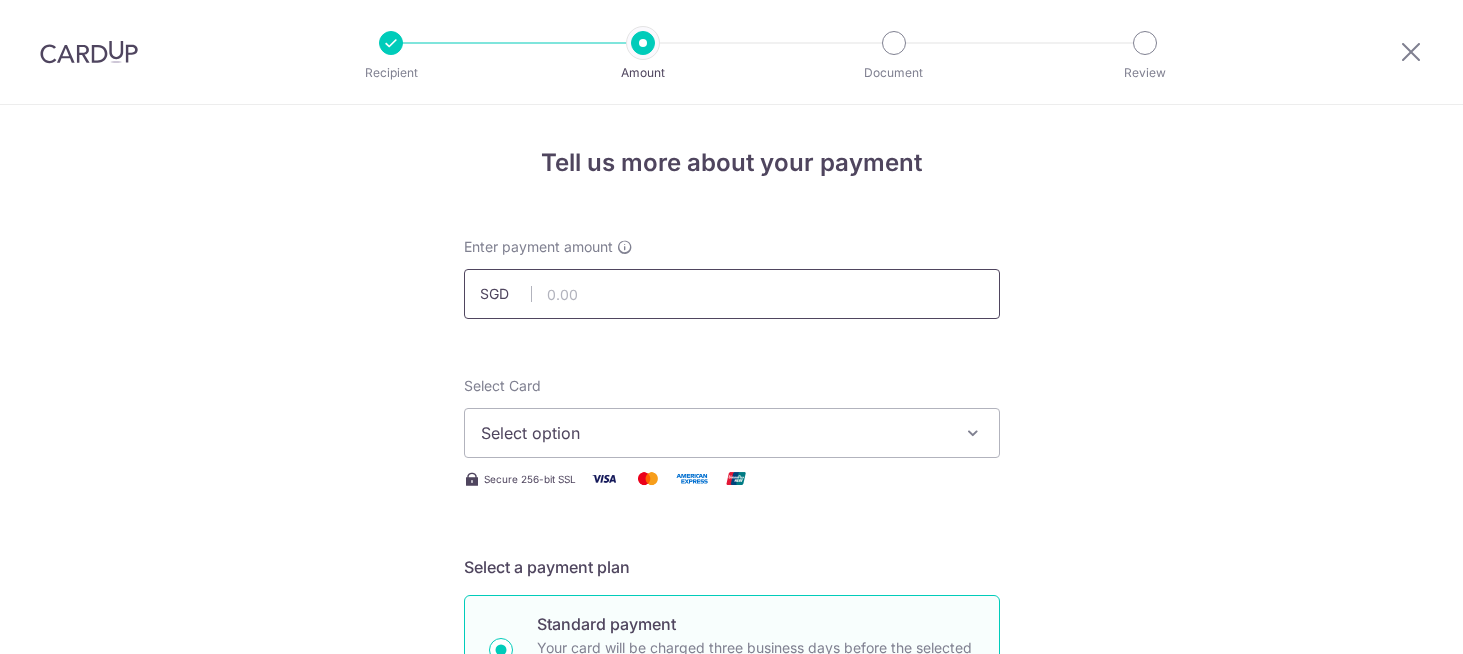 scroll, scrollTop: 0, scrollLeft: 0, axis: both 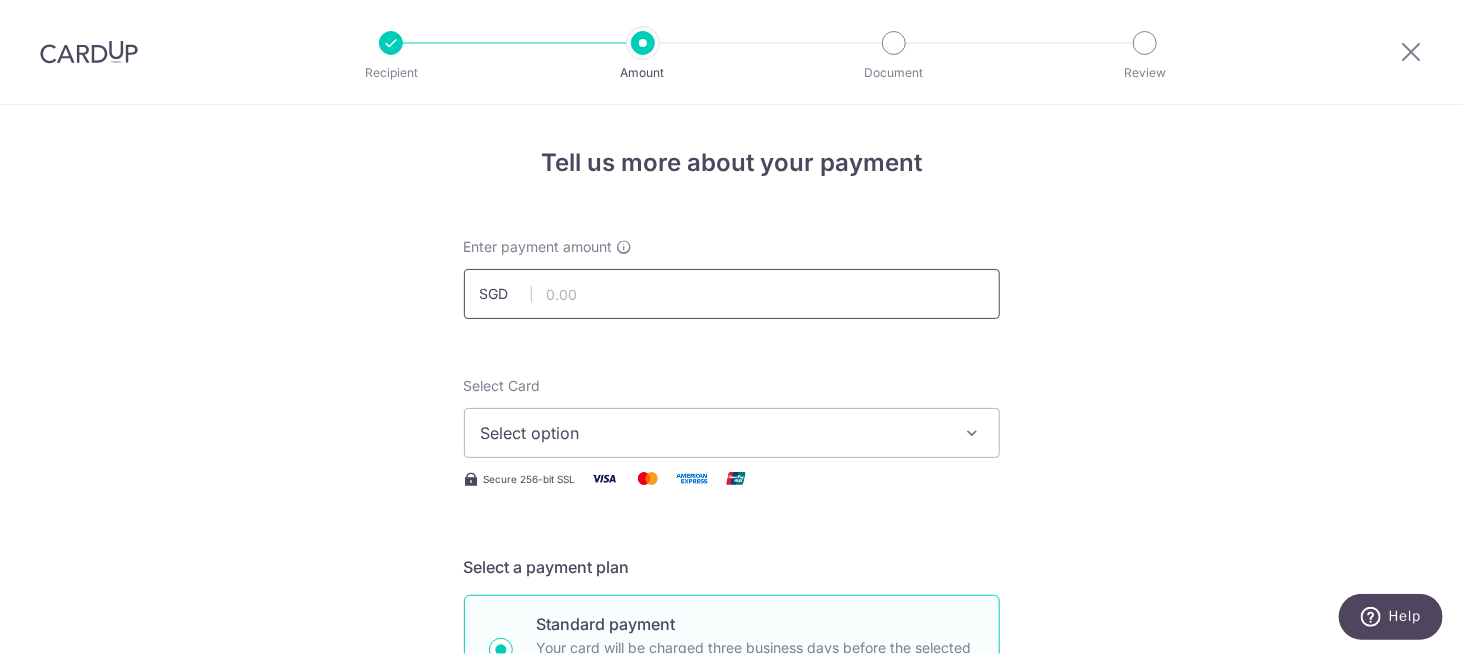 click at bounding box center (732, 294) 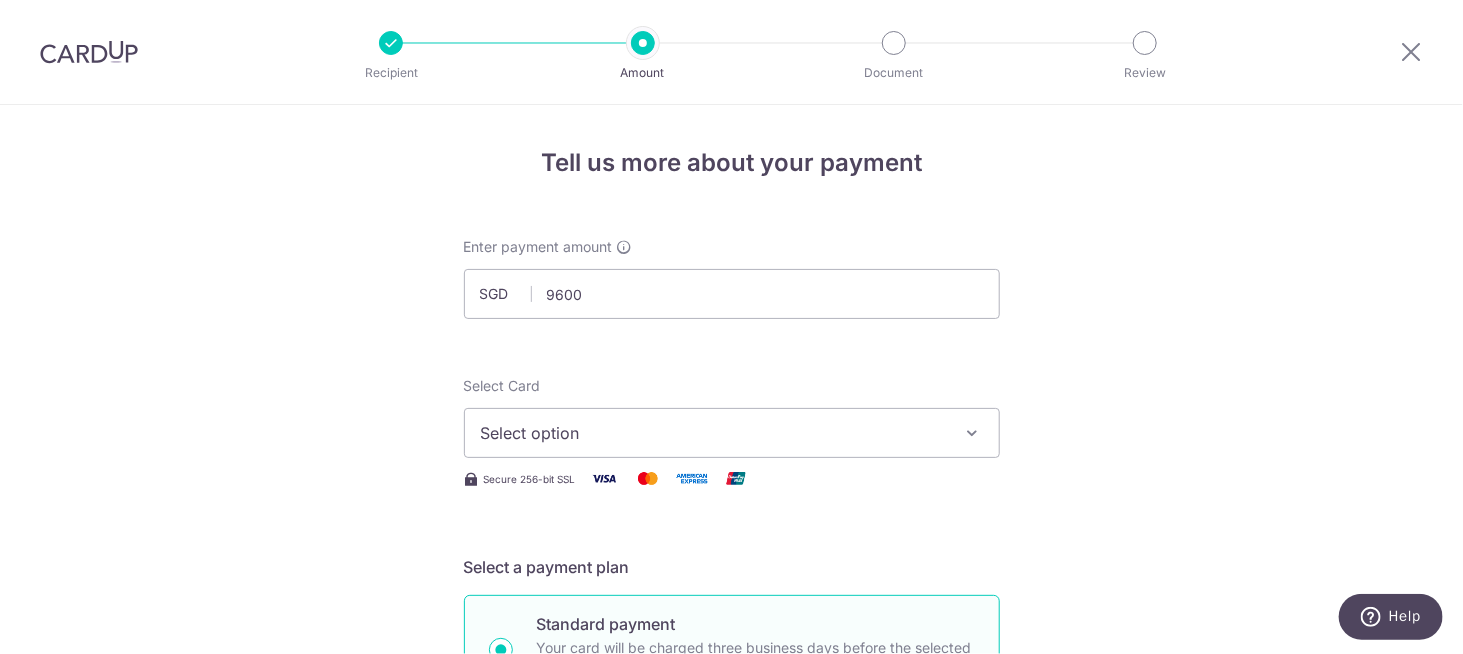 type on "9,600.00" 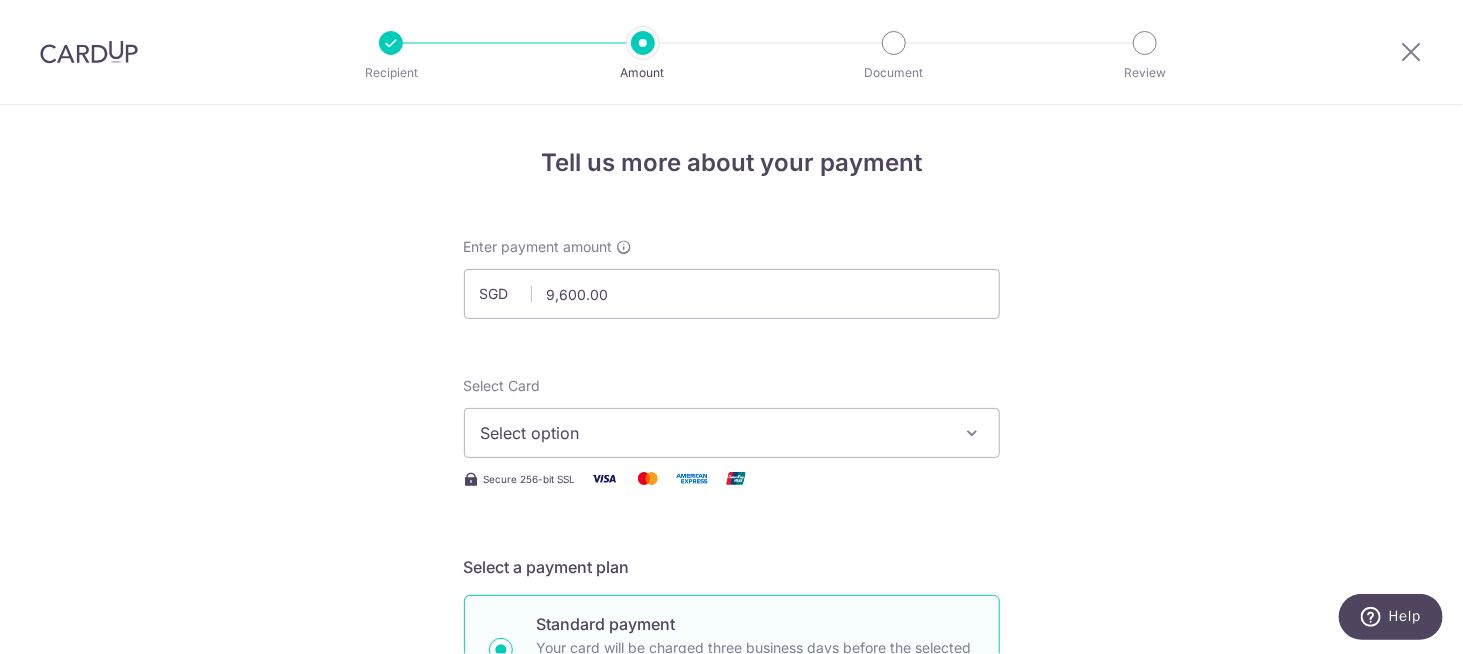 click on "Select option" at bounding box center [714, 433] 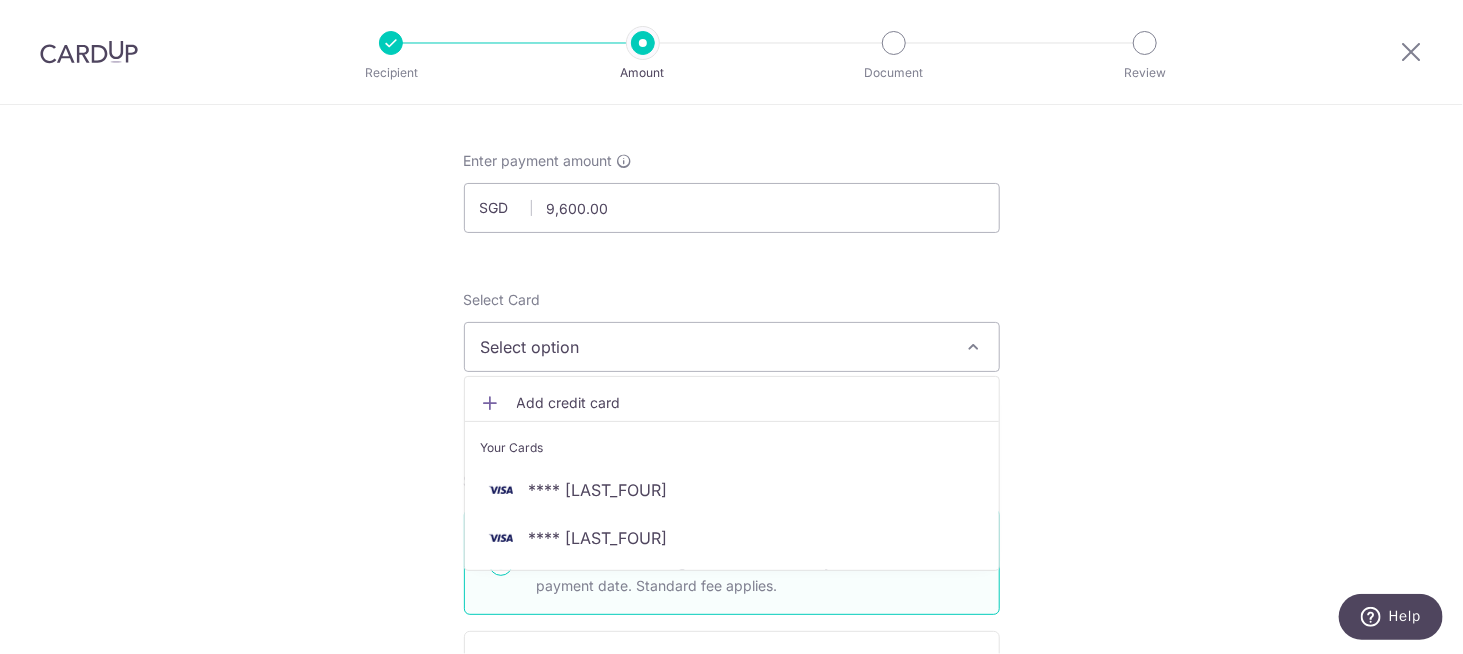 scroll, scrollTop: 100, scrollLeft: 0, axis: vertical 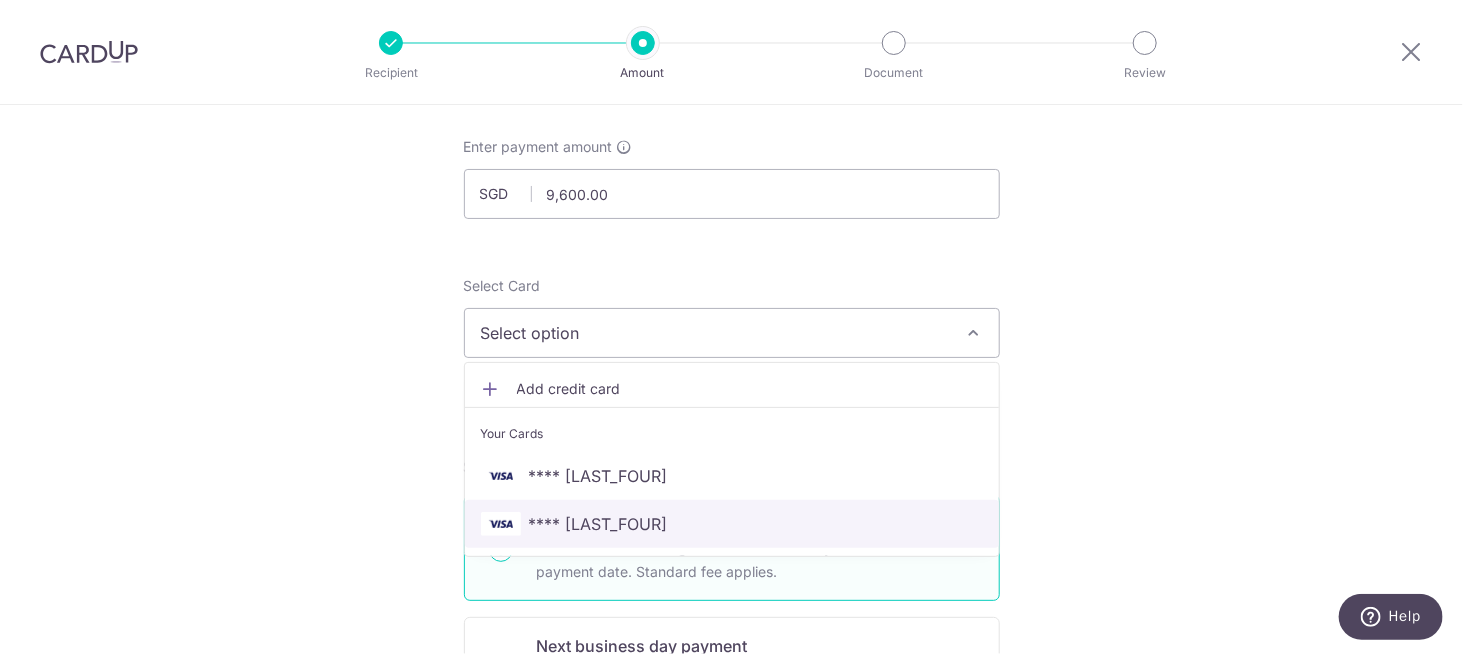 click on "**** 3664" at bounding box center (732, 524) 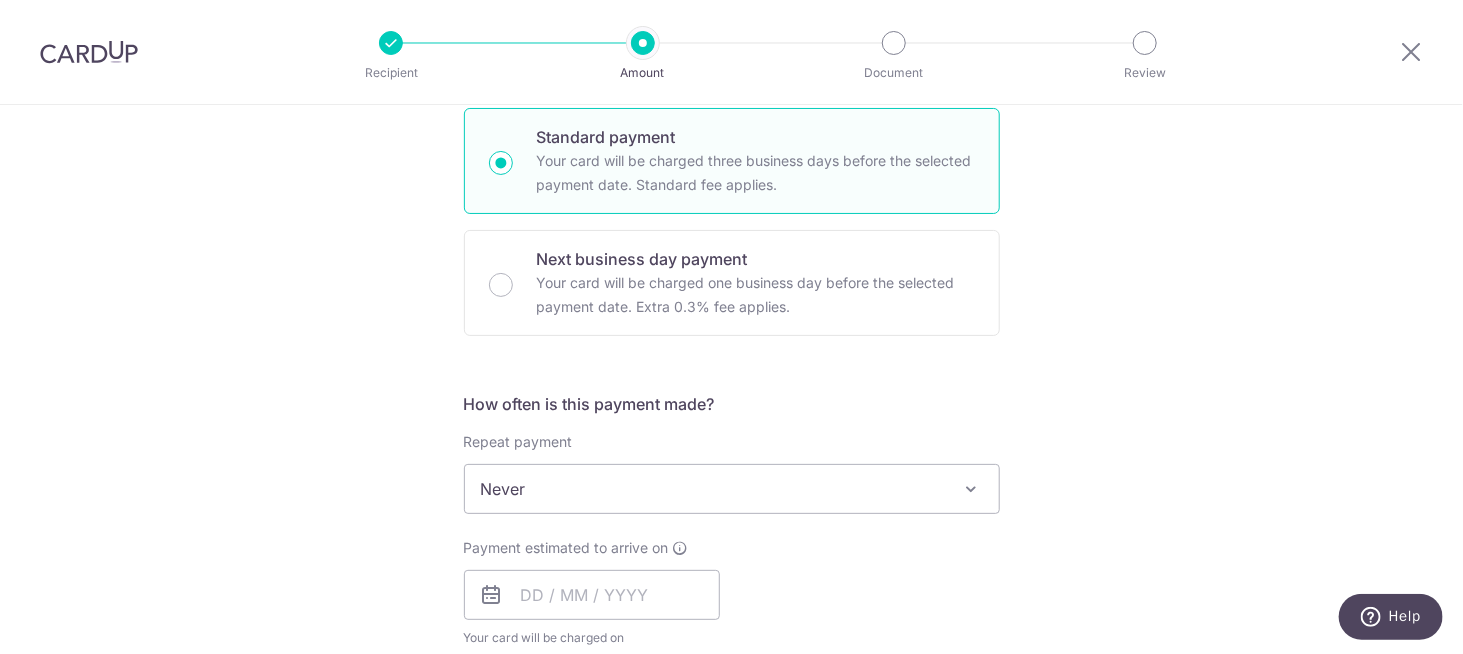 scroll, scrollTop: 600, scrollLeft: 0, axis: vertical 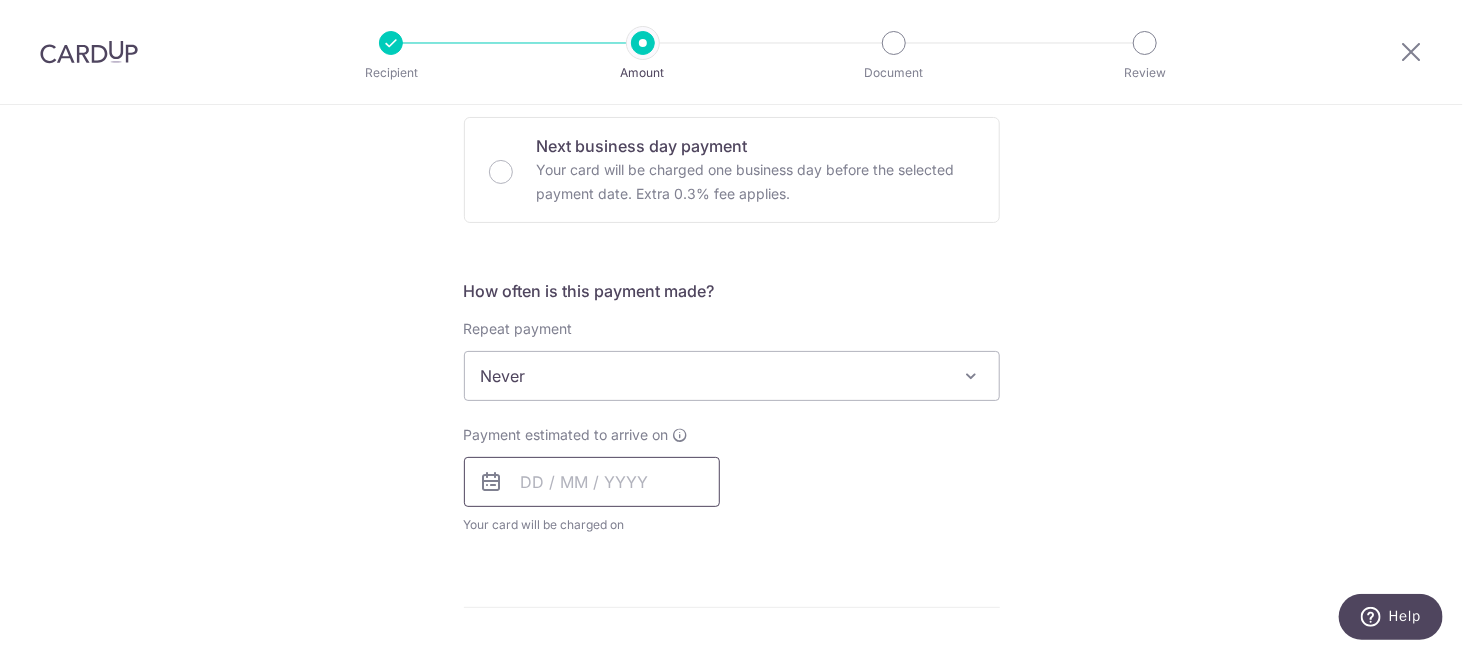 click at bounding box center [592, 482] 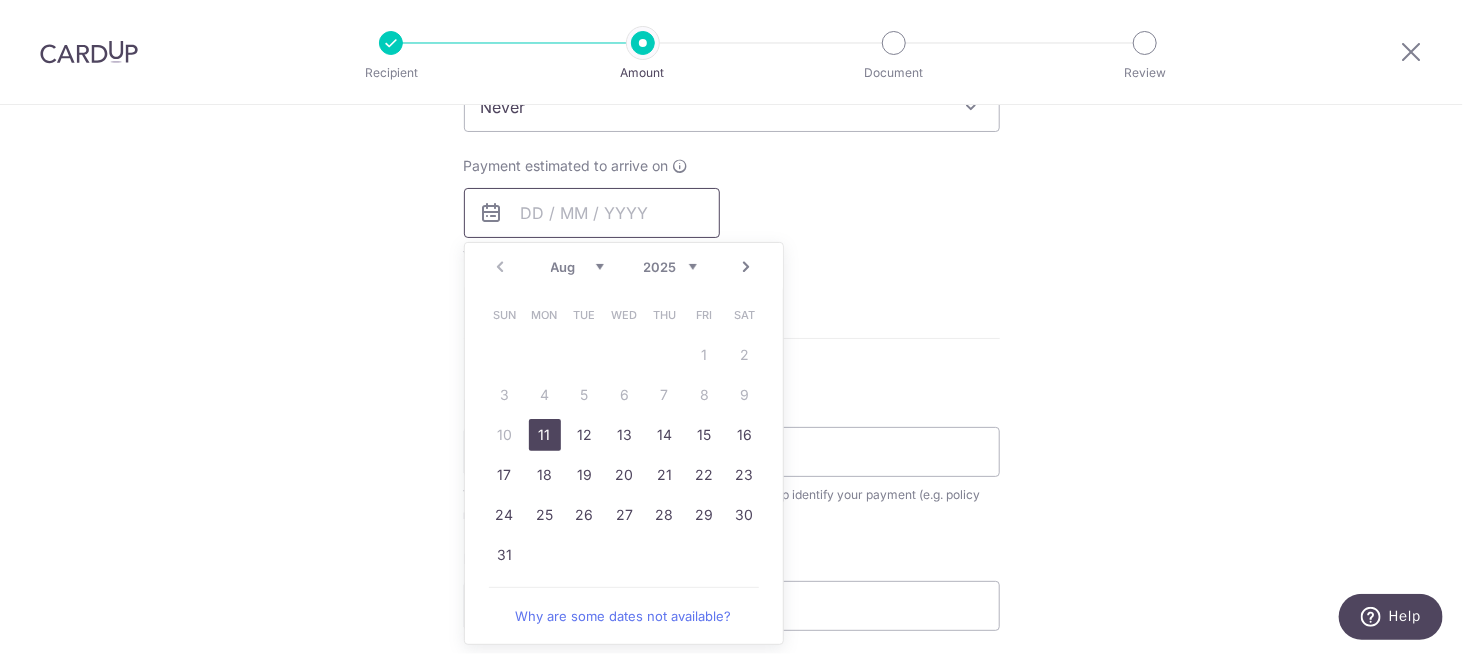 scroll, scrollTop: 1000, scrollLeft: 0, axis: vertical 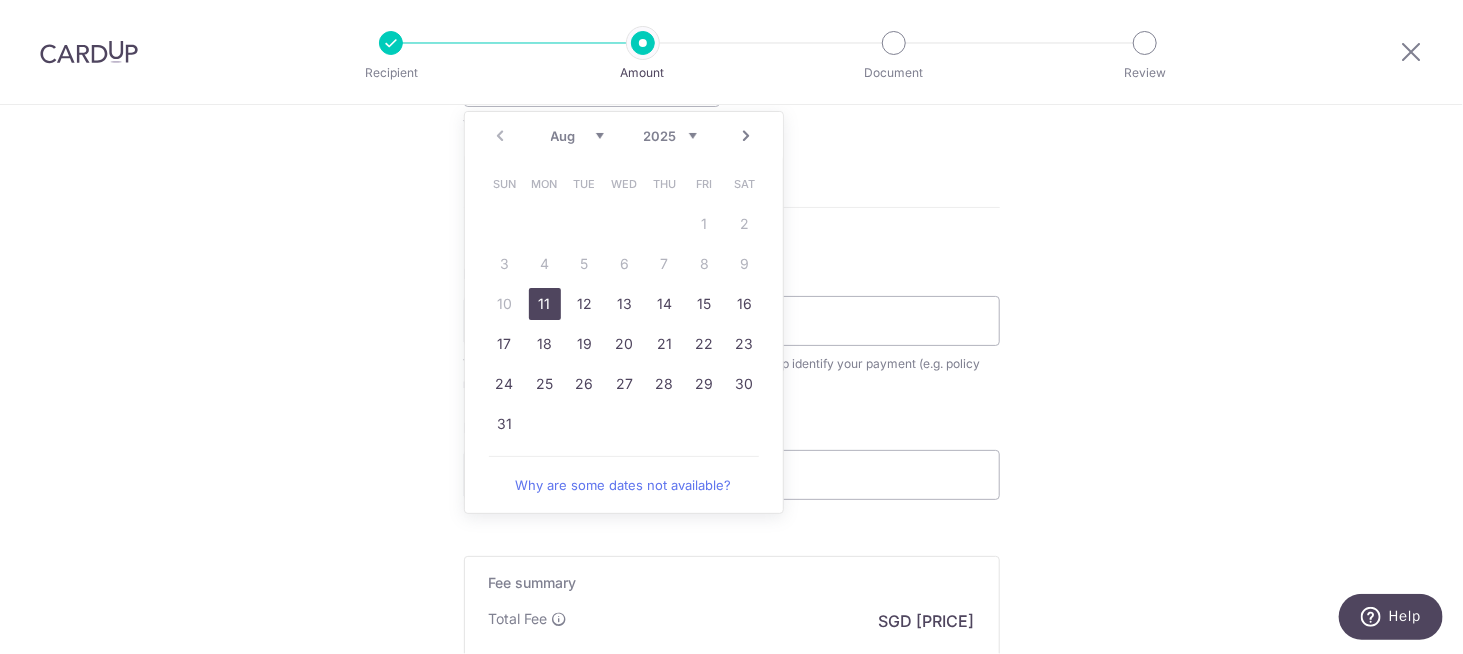 click on "Tell us more about your payment
Enter payment amount
SGD
9,600.00
9600.00
Select Card
**** 3664
Add credit card
Your Cards
**** 4626
**** 3664
Secure 256-bit SSL
Text
New card details
Card
Secure 256-bit SSL" at bounding box center (731, 9) 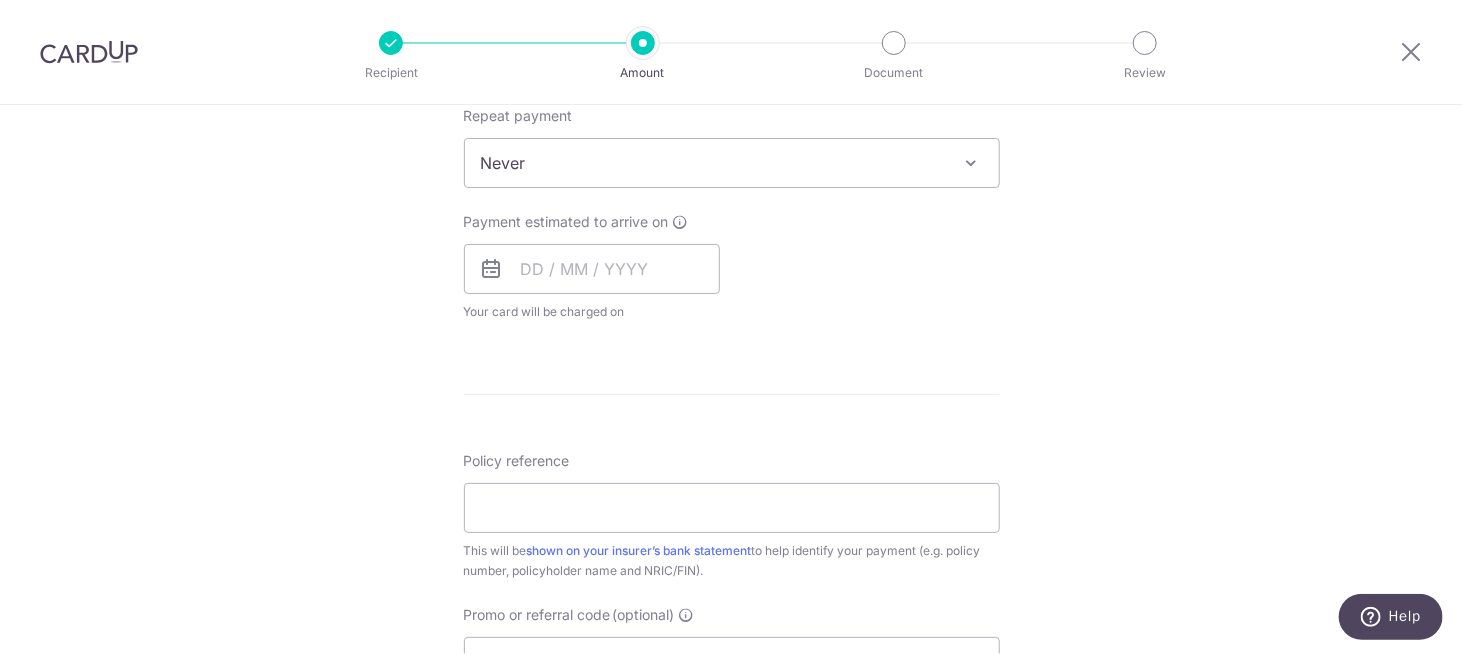 scroll, scrollTop: 800, scrollLeft: 0, axis: vertical 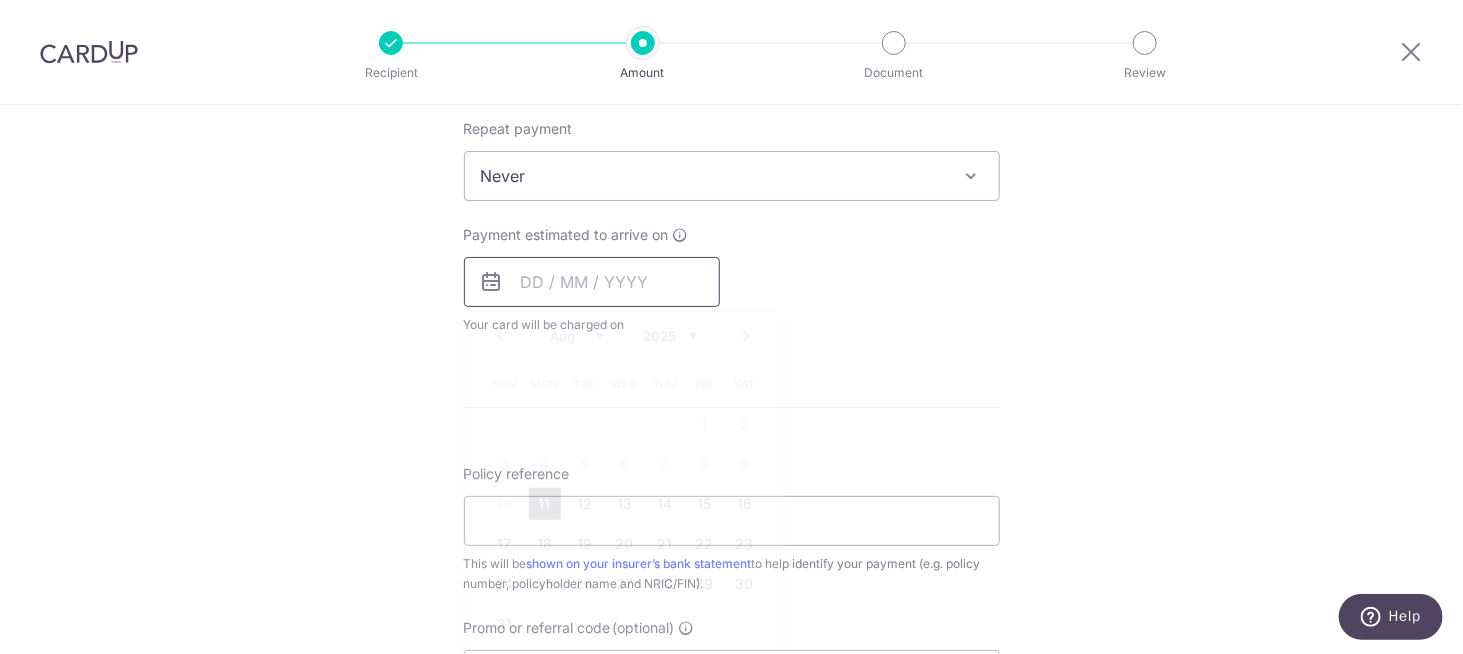 click at bounding box center (592, 282) 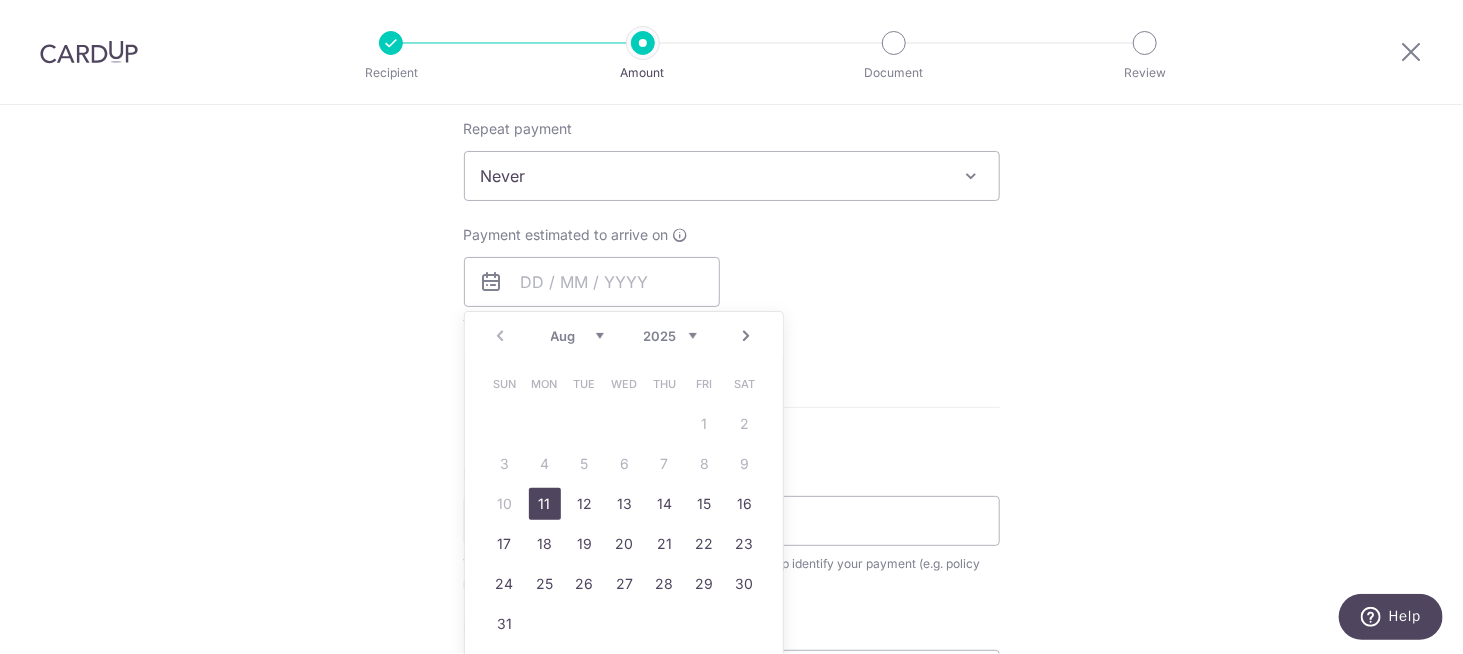click on "11" at bounding box center (545, 504) 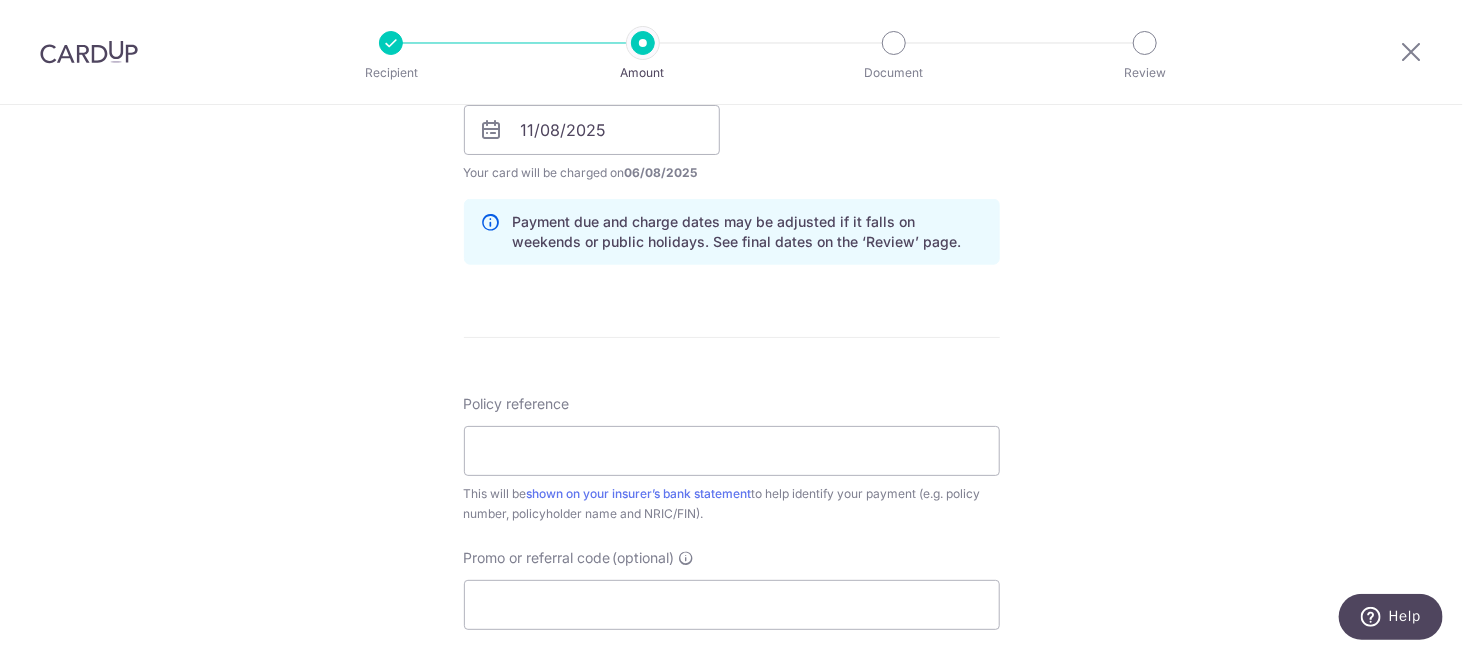 scroll, scrollTop: 1000, scrollLeft: 0, axis: vertical 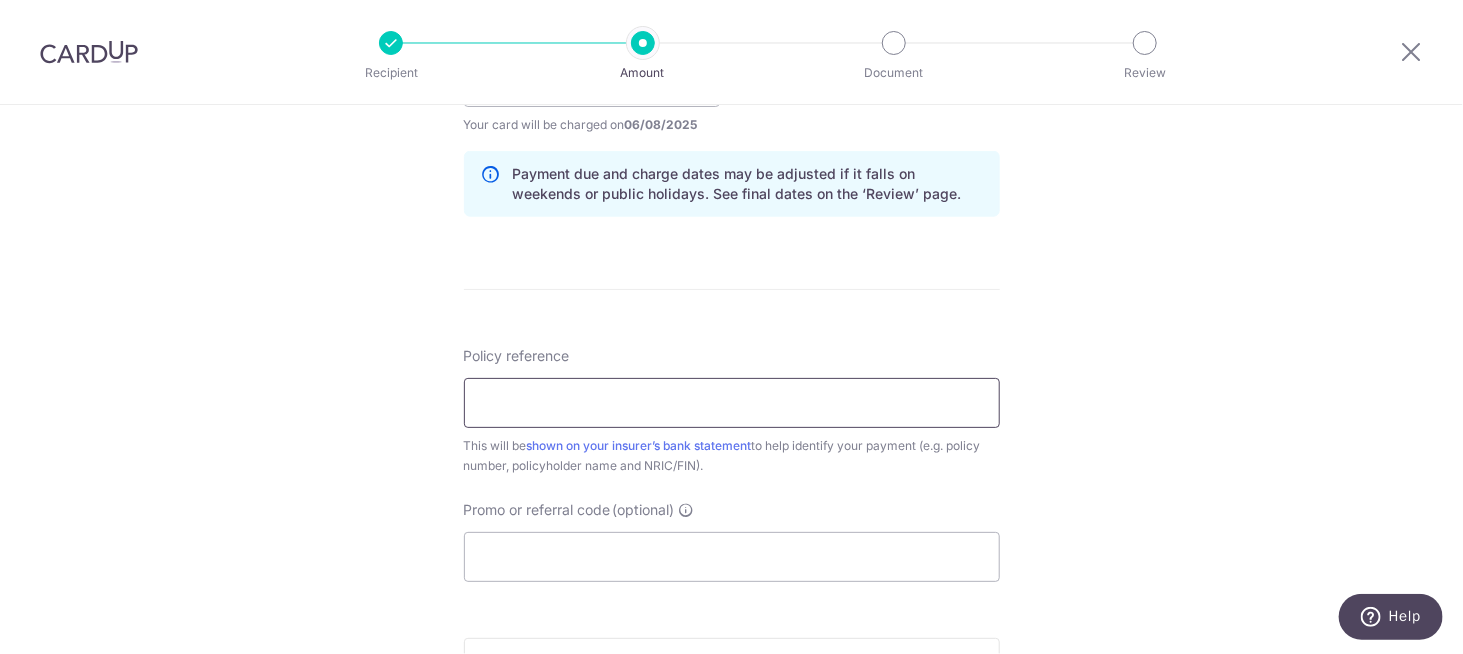 click on "Policy reference" at bounding box center [732, 403] 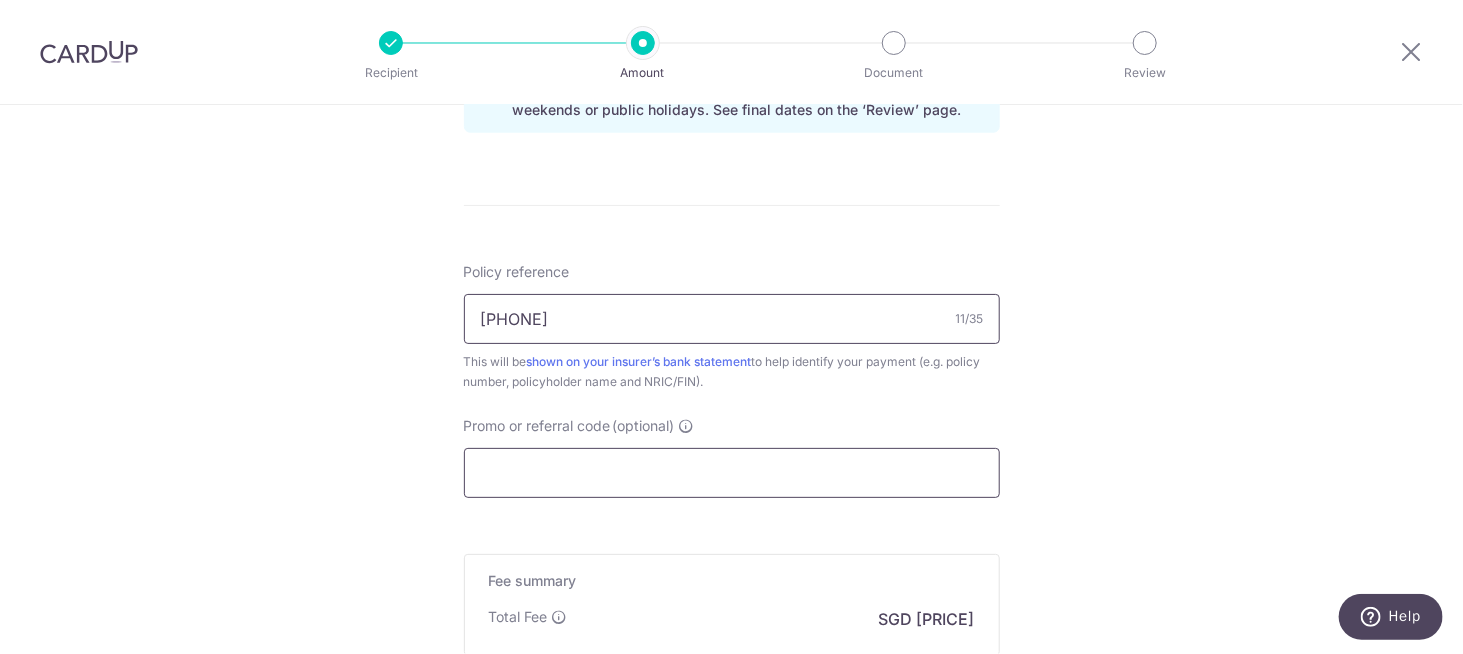 scroll, scrollTop: 1100, scrollLeft: 0, axis: vertical 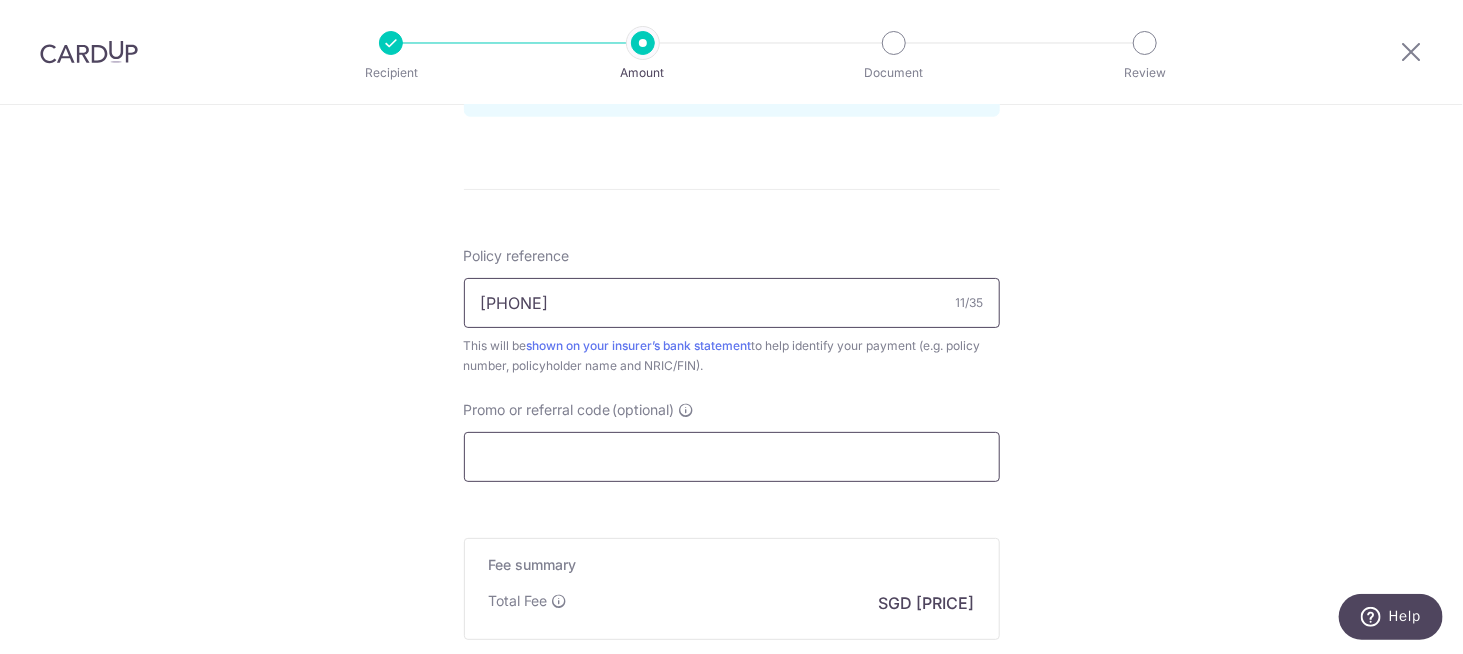 type on "102-2790941" 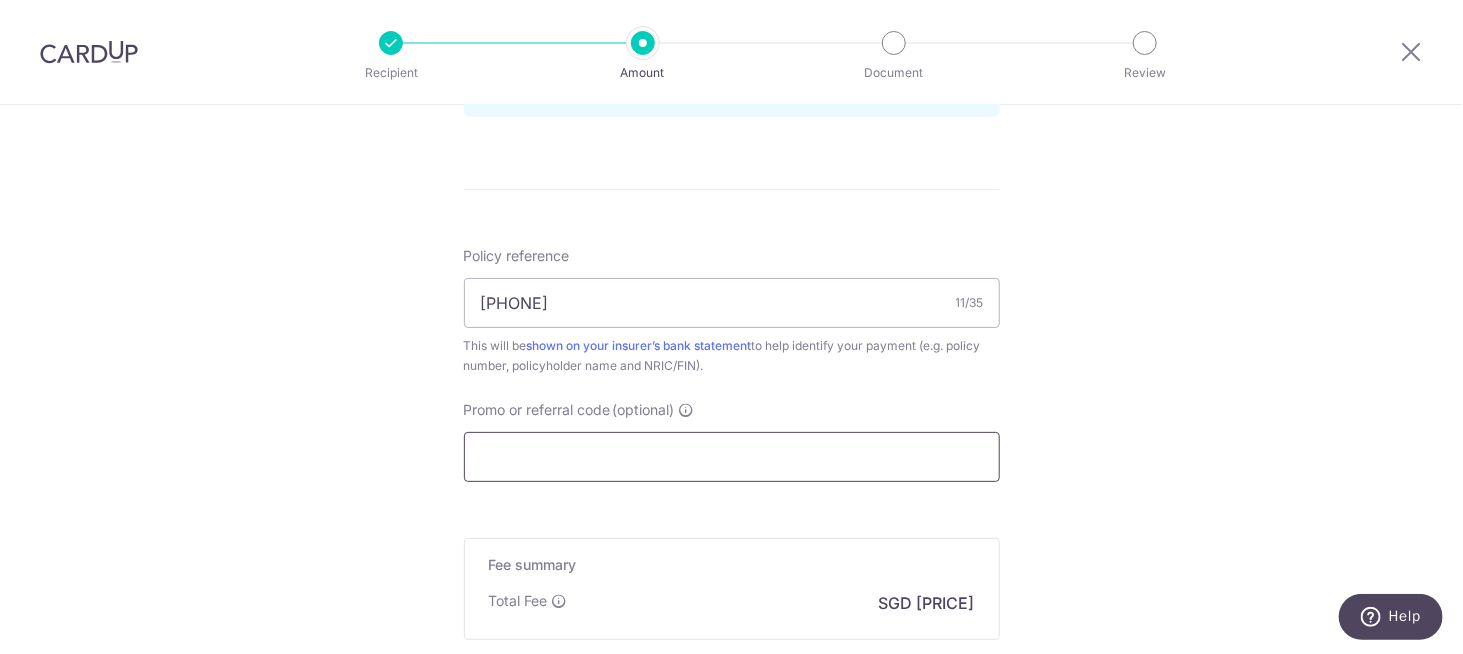 click on "Promo or referral code
(optional)" at bounding box center (732, 457) 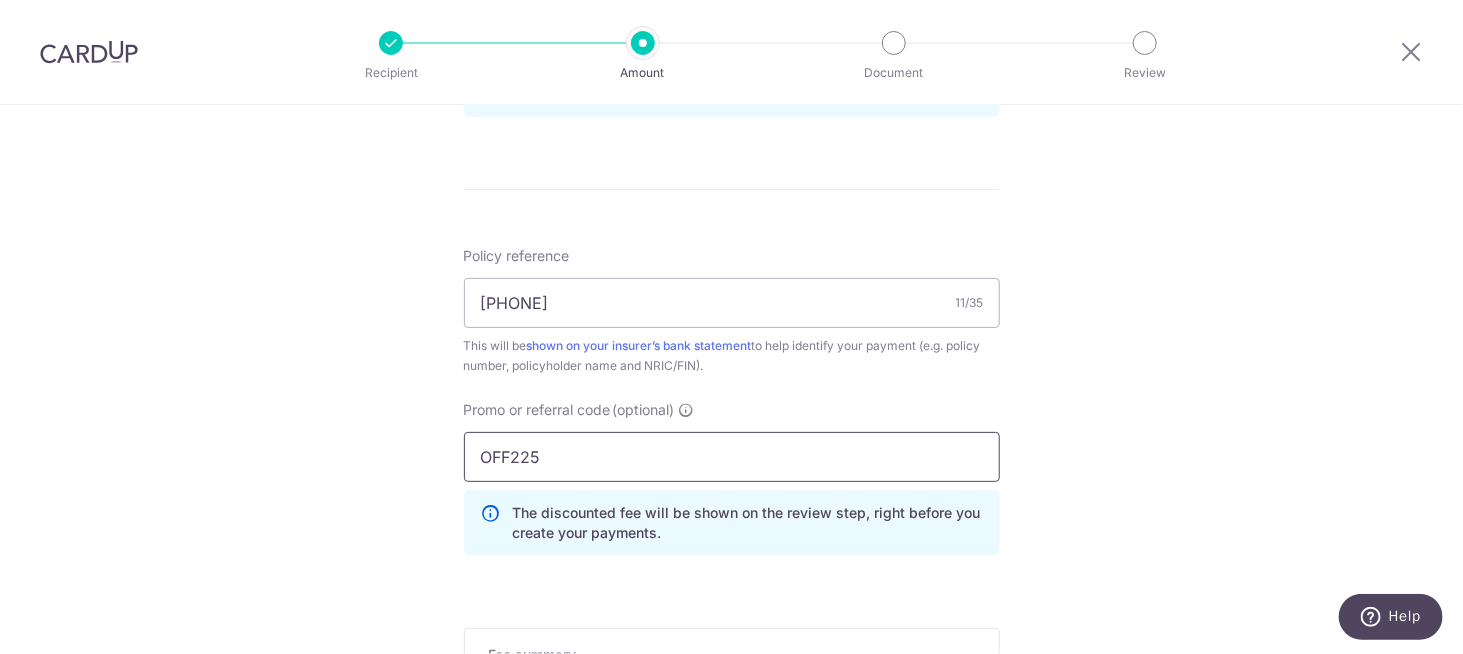 drag, startPoint x: 585, startPoint y: 452, endPoint x: 308, endPoint y: 421, distance: 278.72925 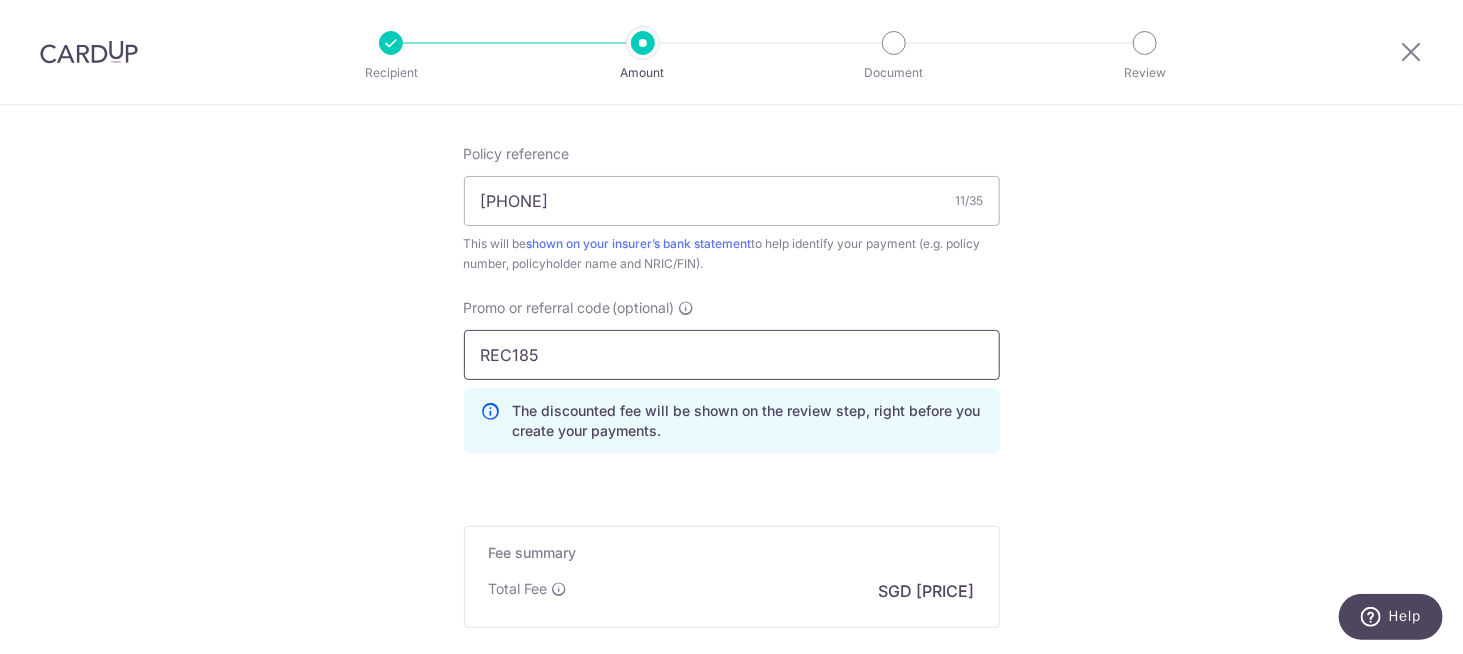 scroll, scrollTop: 1425, scrollLeft: 0, axis: vertical 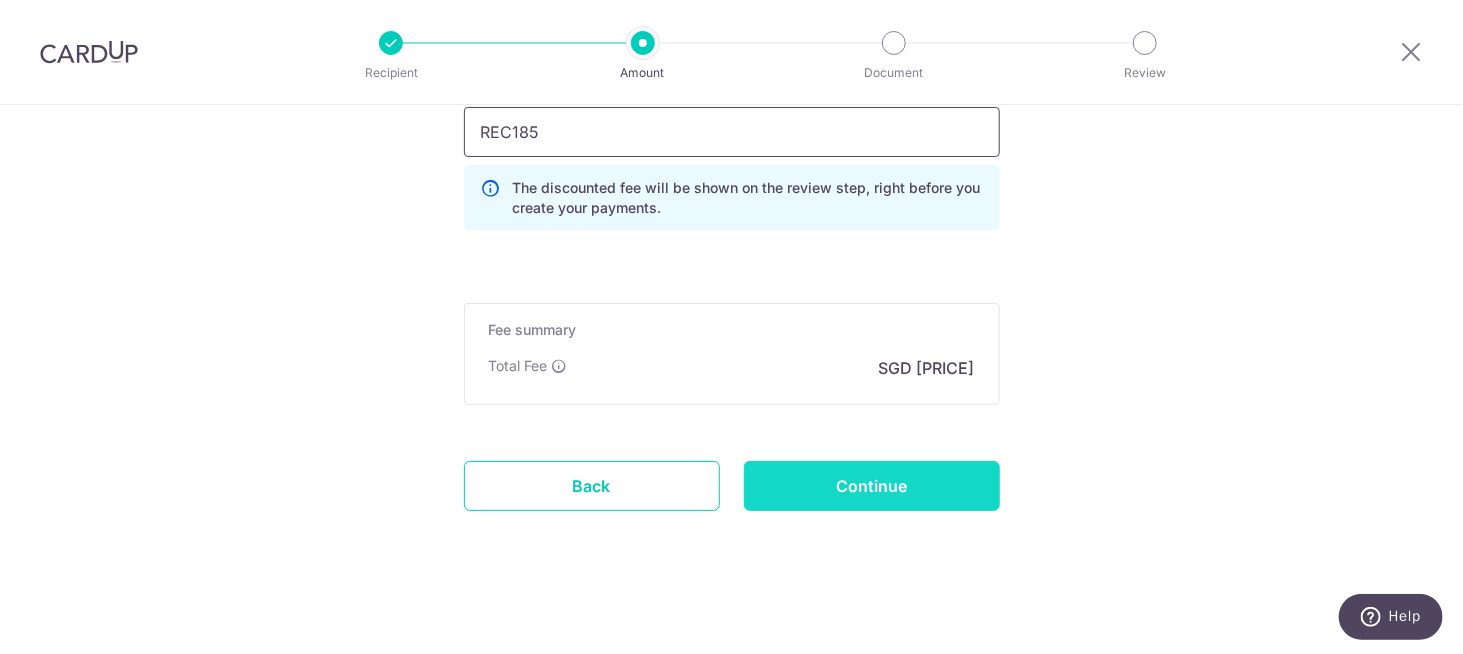 type on "REC185" 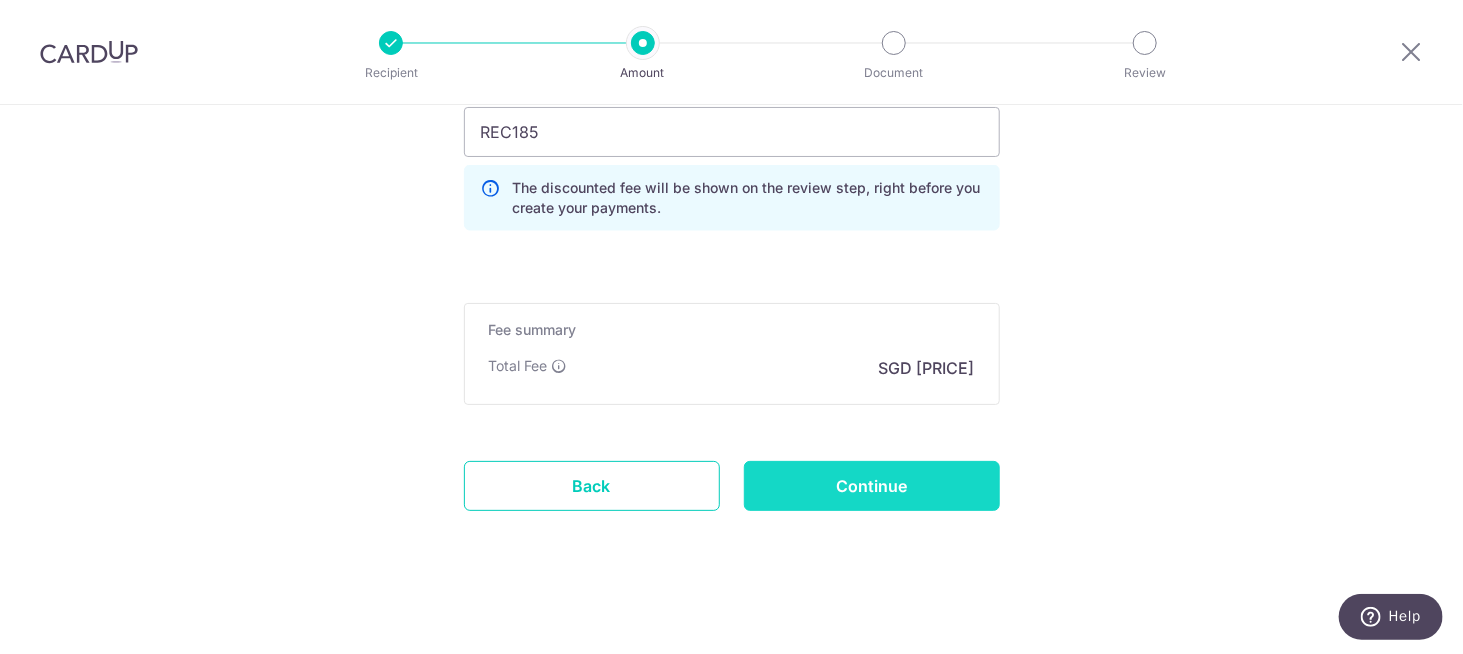 click on "Continue" at bounding box center (872, 486) 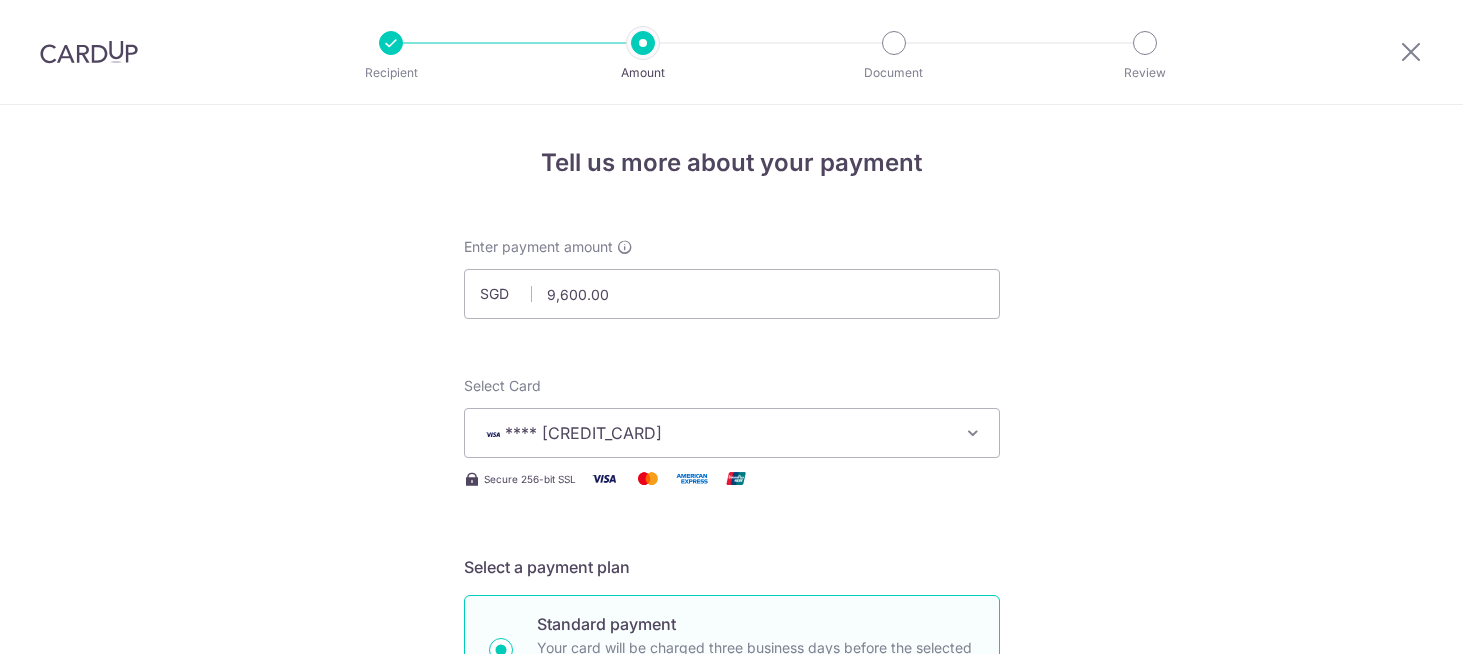 scroll, scrollTop: 0, scrollLeft: 0, axis: both 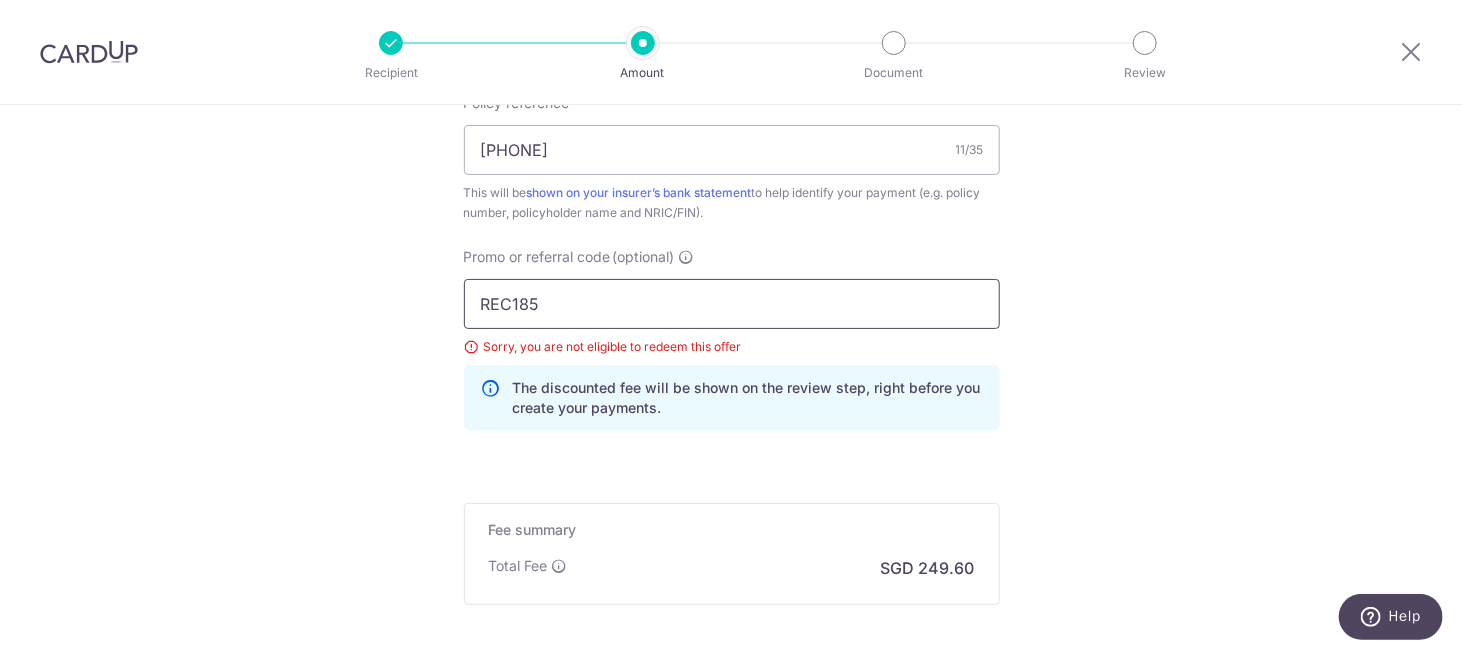 drag, startPoint x: 549, startPoint y: 296, endPoint x: 370, endPoint y: 272, distance: 180.60178 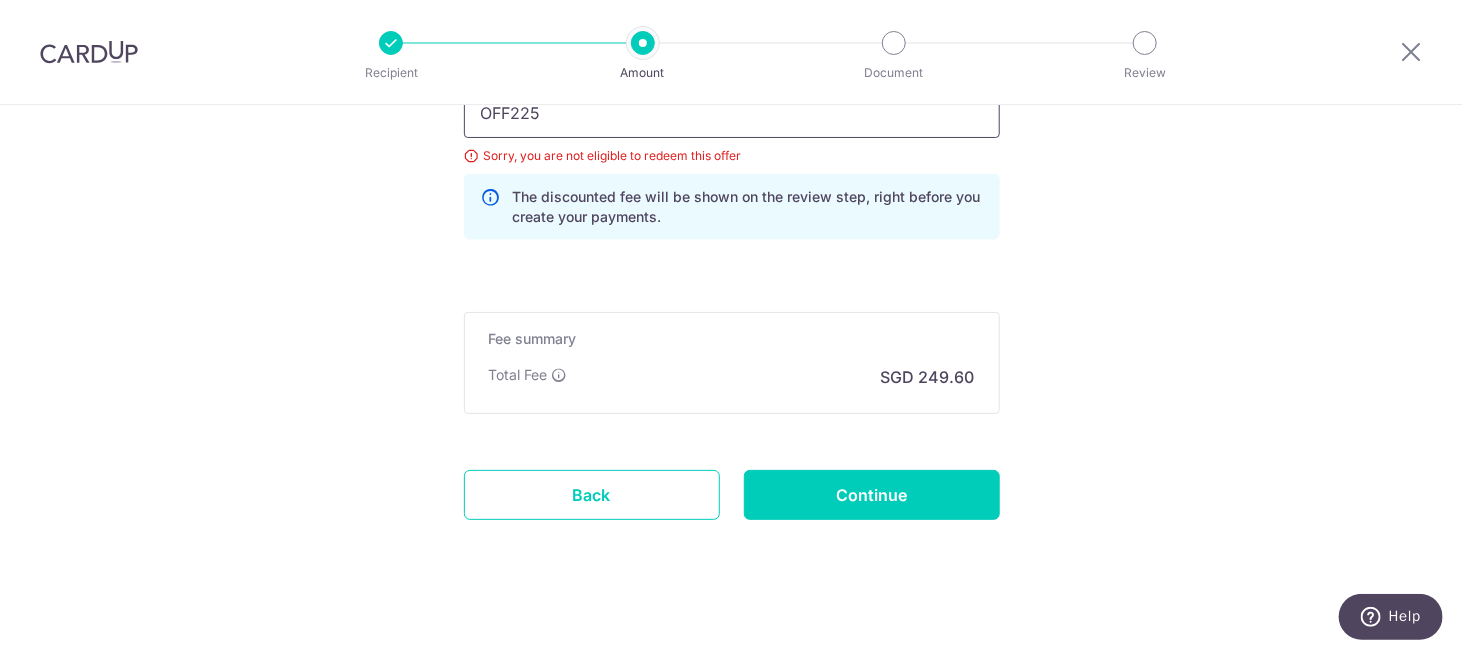 scroll, scrollTop: 1453, scrollLeft: 0, axis: vertical 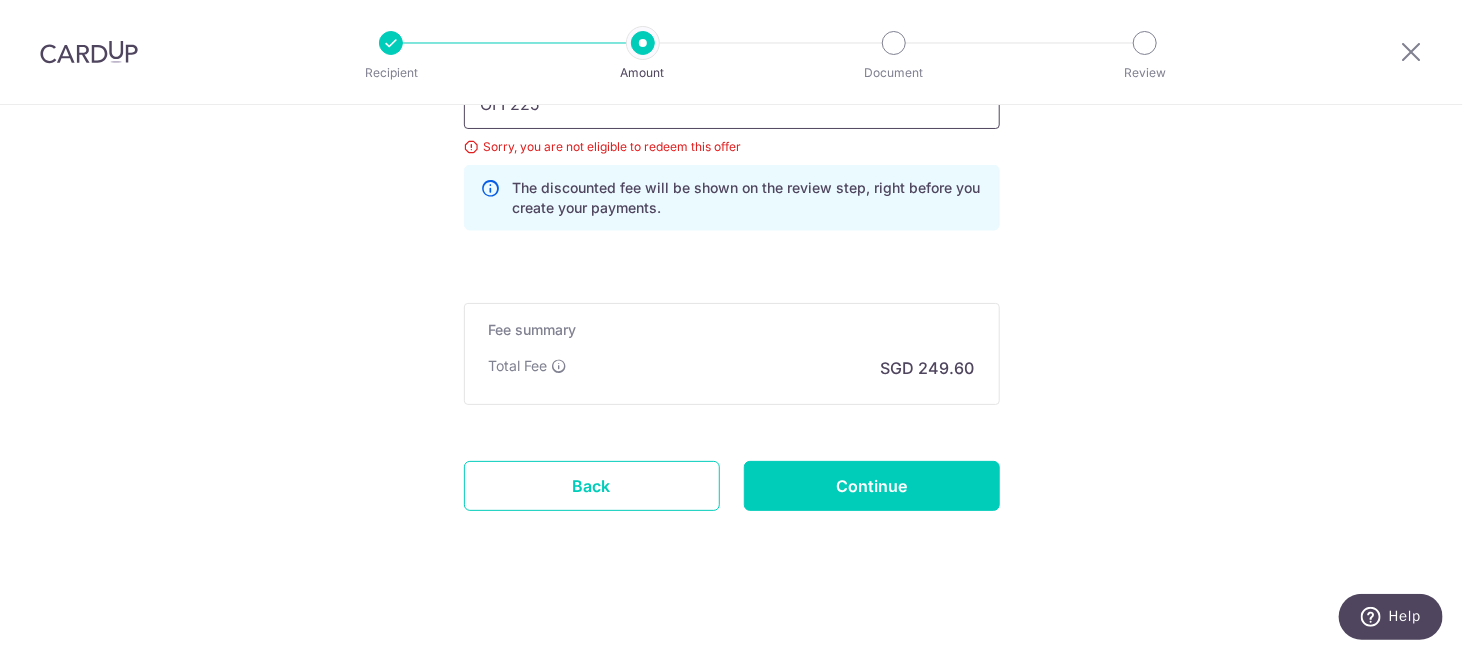 type on "OFF225" 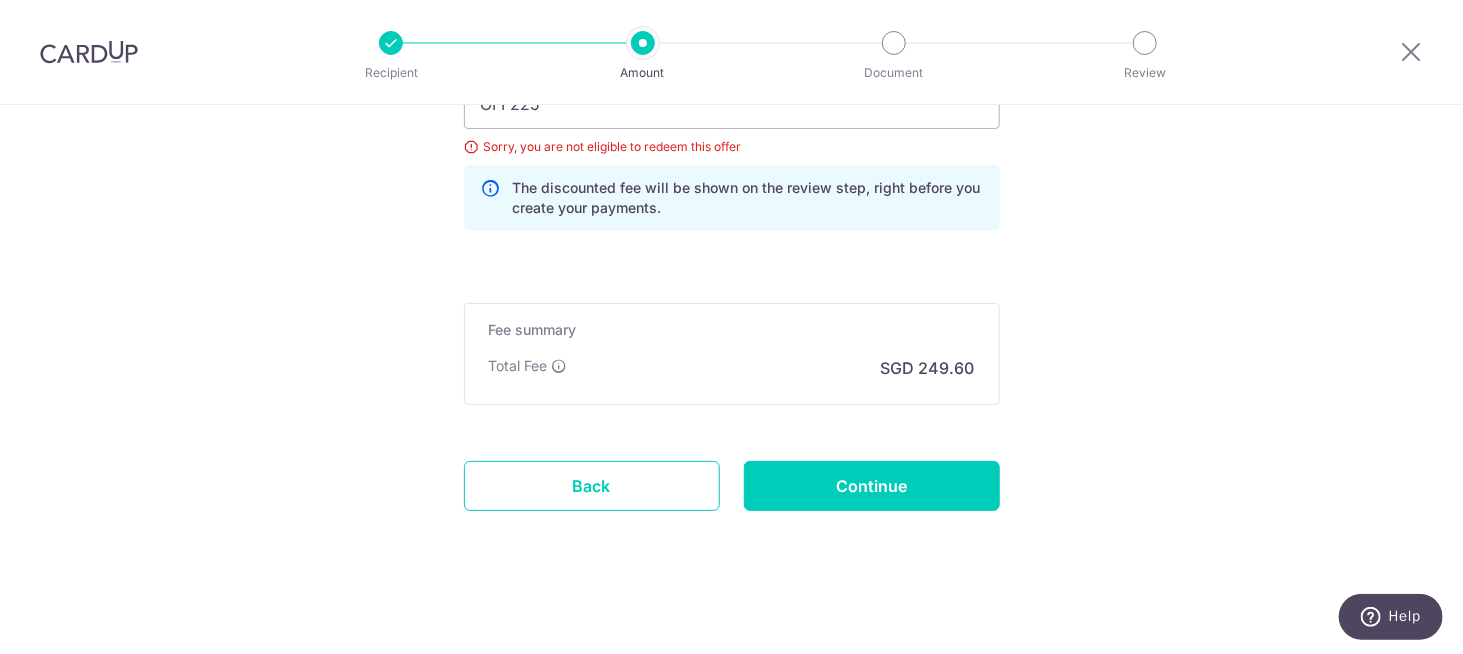 click on "Tell us more about your payment
Enter payment amount
SGD
9,600.00
9600.00
Select Card
**** 3664
Add credit card
Your Cards
**** 4626
**** 3664
Secure 256-bit SSL
Text
New card details
Card
Secure 256-bit SSL" at bounding box center [731, -344] 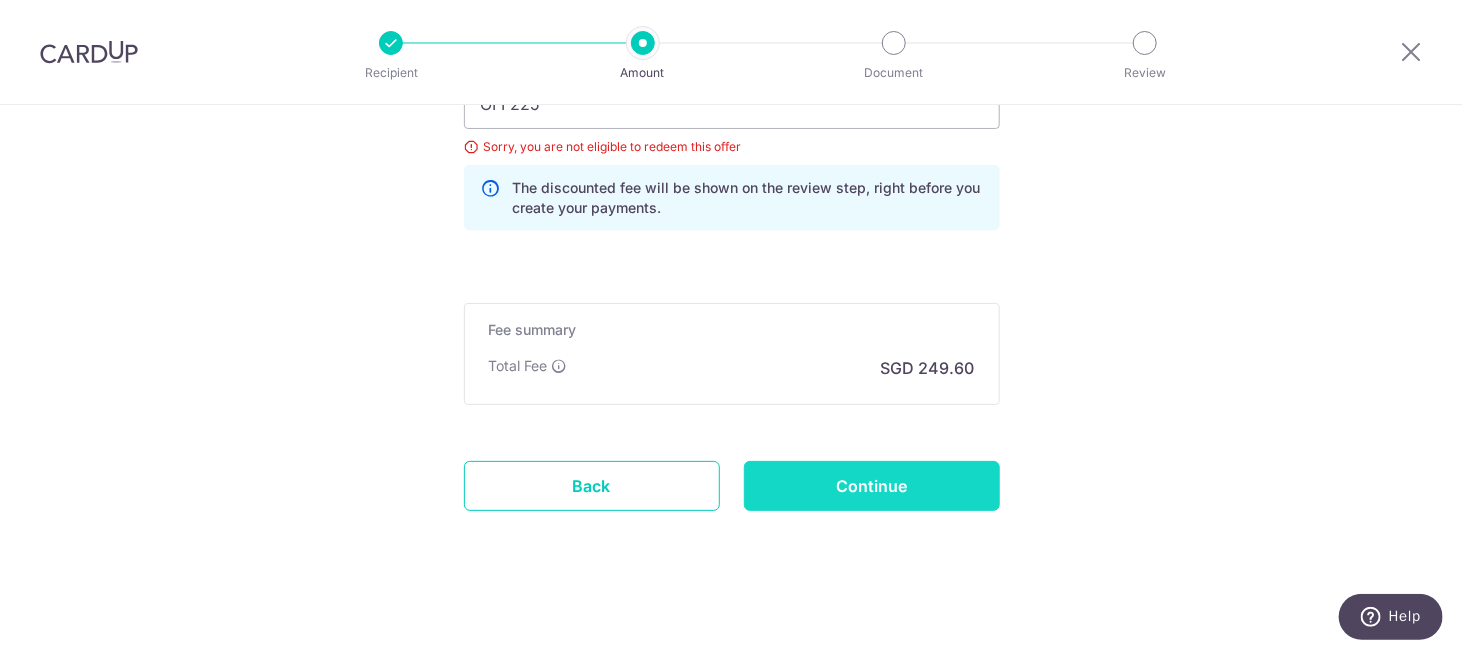 click on "Continue" at bounding box center [872, 486] 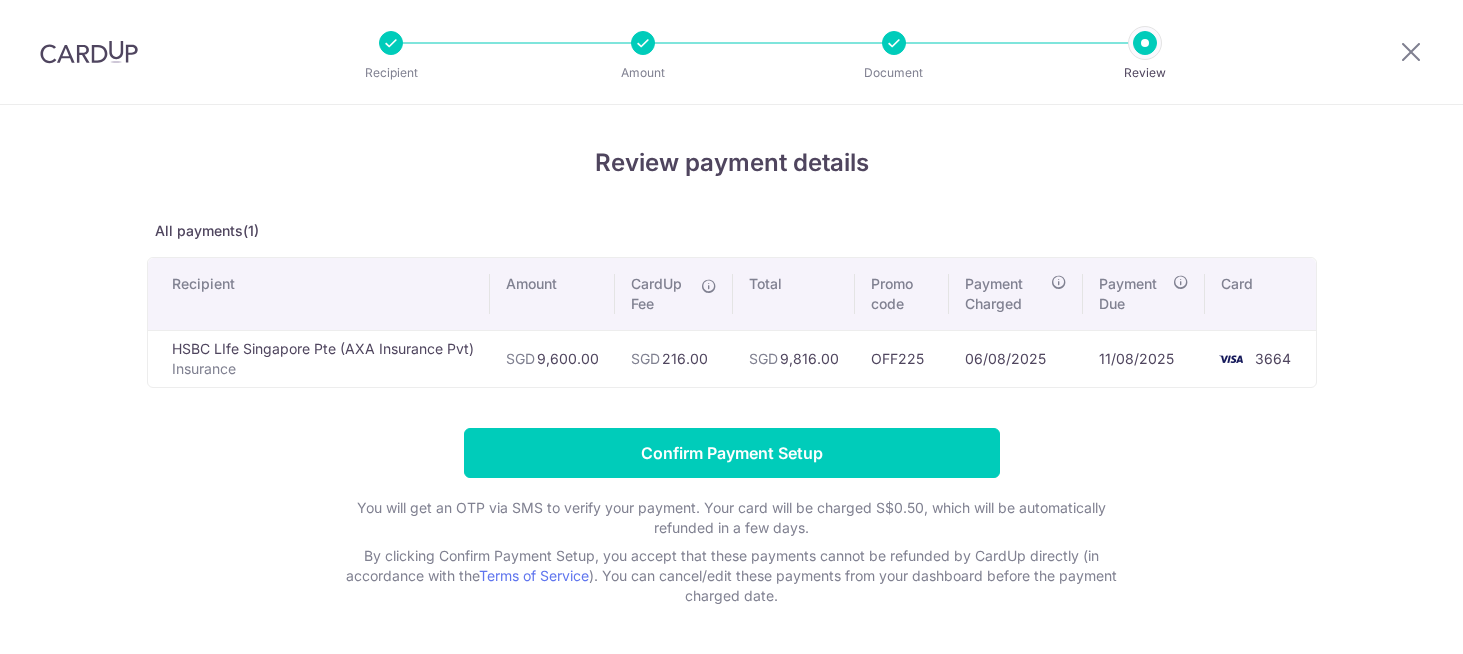 scroll, scrollTop: 0, scrollLeft: 0, axis: both 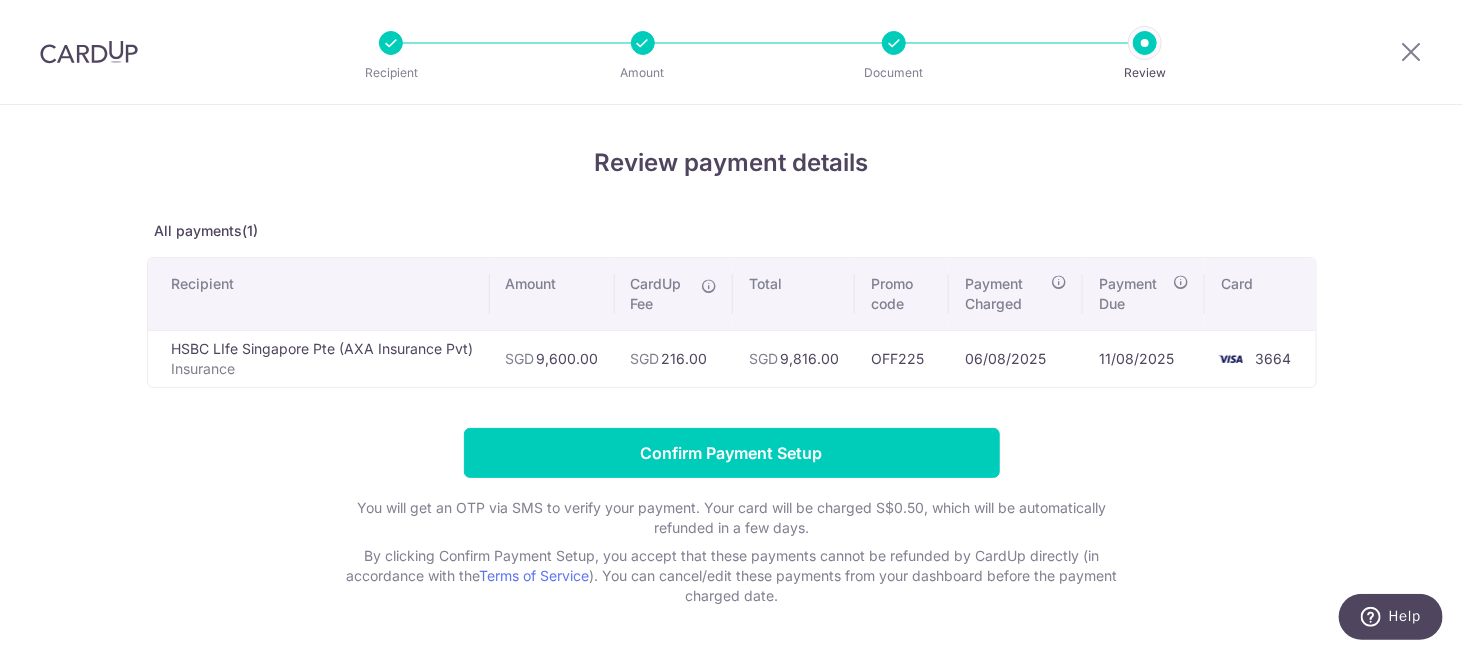 drag, startPoint x: 1138, startPoint y: 44, endPoint x: 904, endPoint y: 15, distance: 235.79016 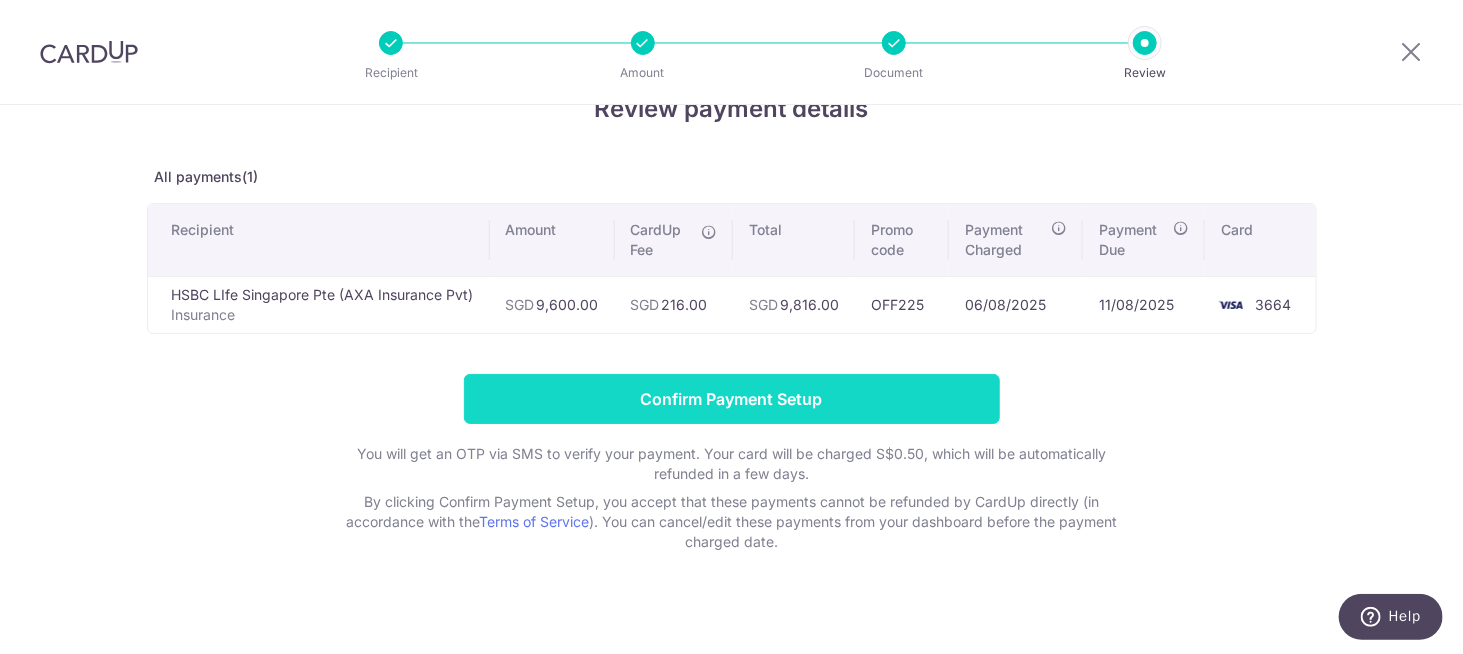 scroll, scrollTop: 67, scrollLeft: 0, axis: vertical 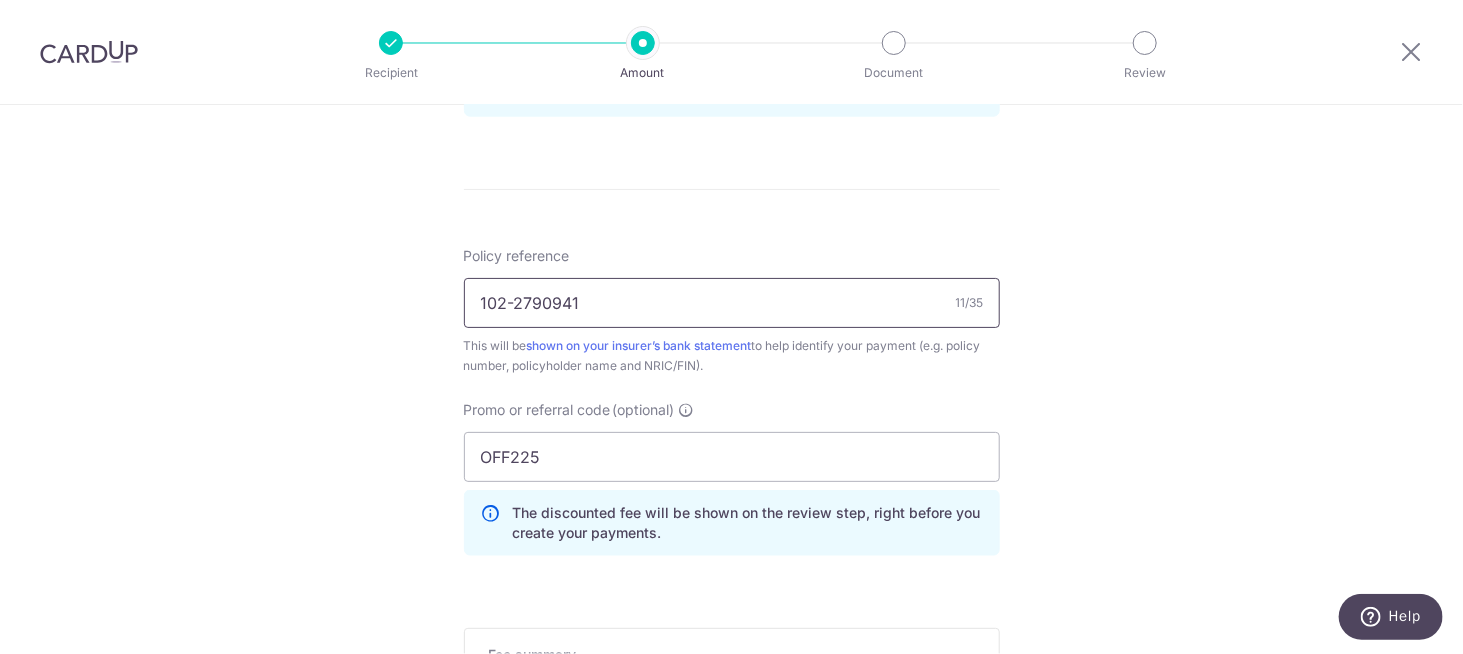 click on "102-2790941" at bounding box center [732, 303] 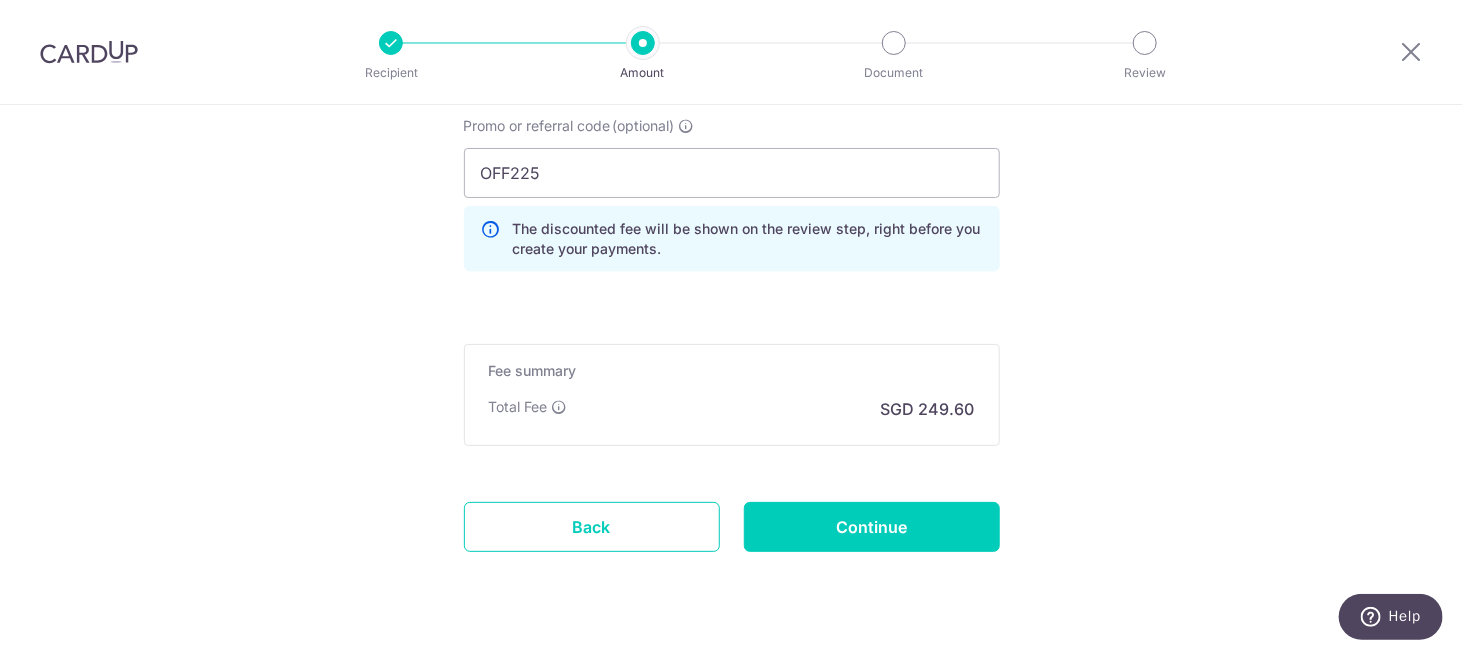 scroll, scrollTop: 1425, scrollLeft: 0, axis: vertical 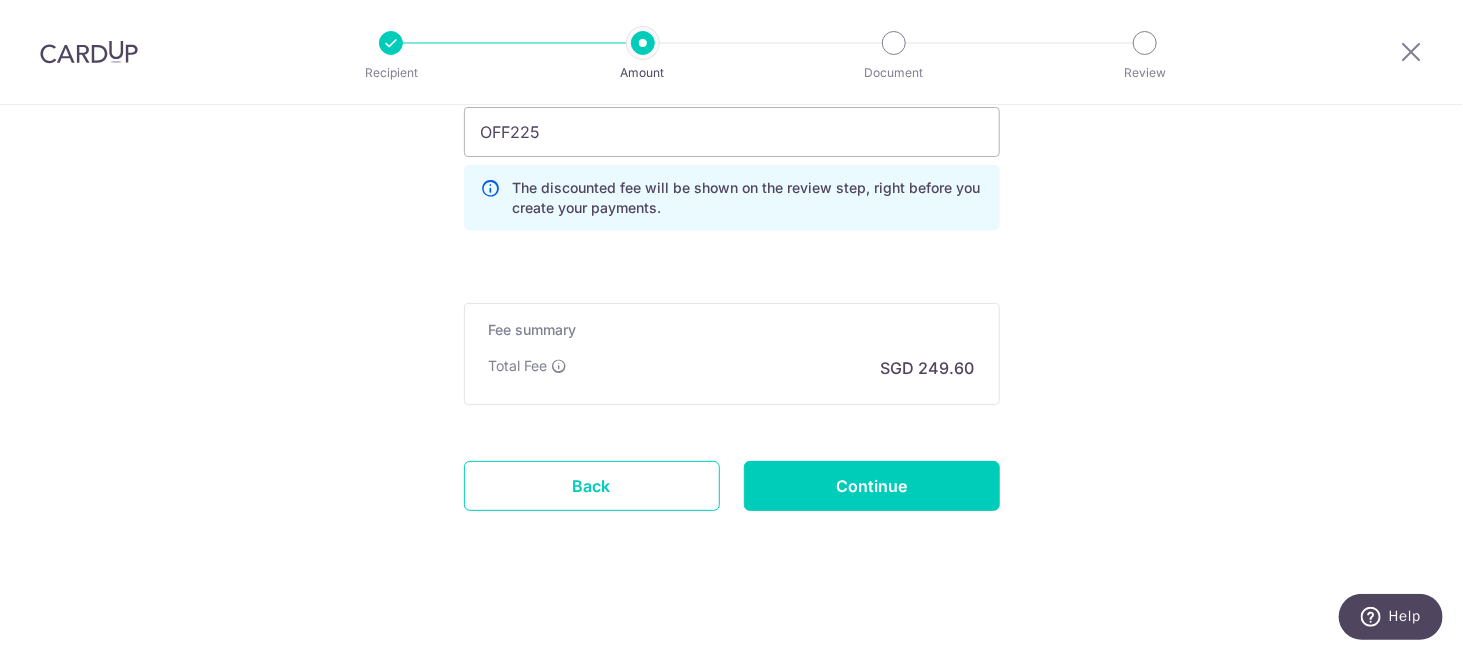 type on "102-2790941/Chew Aun Jie/S8845248H" 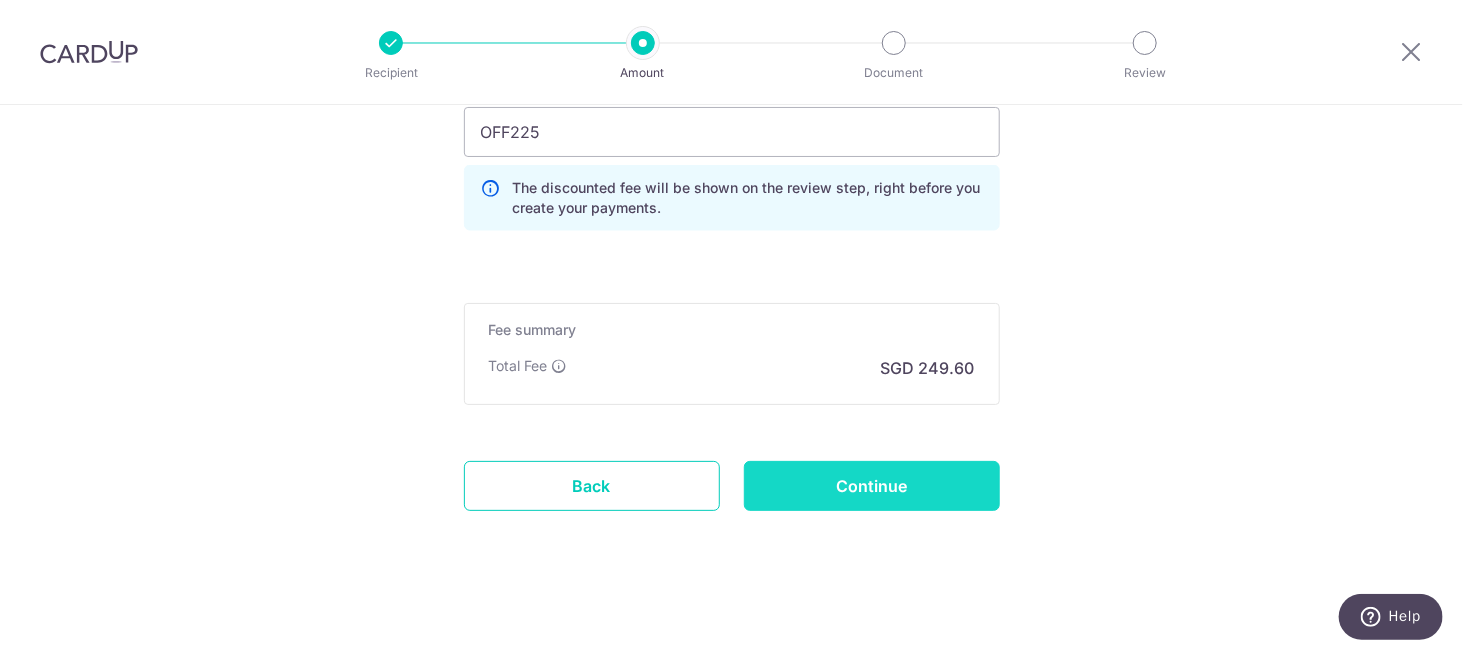 click on "Continue" at bounding box center [872, 486] 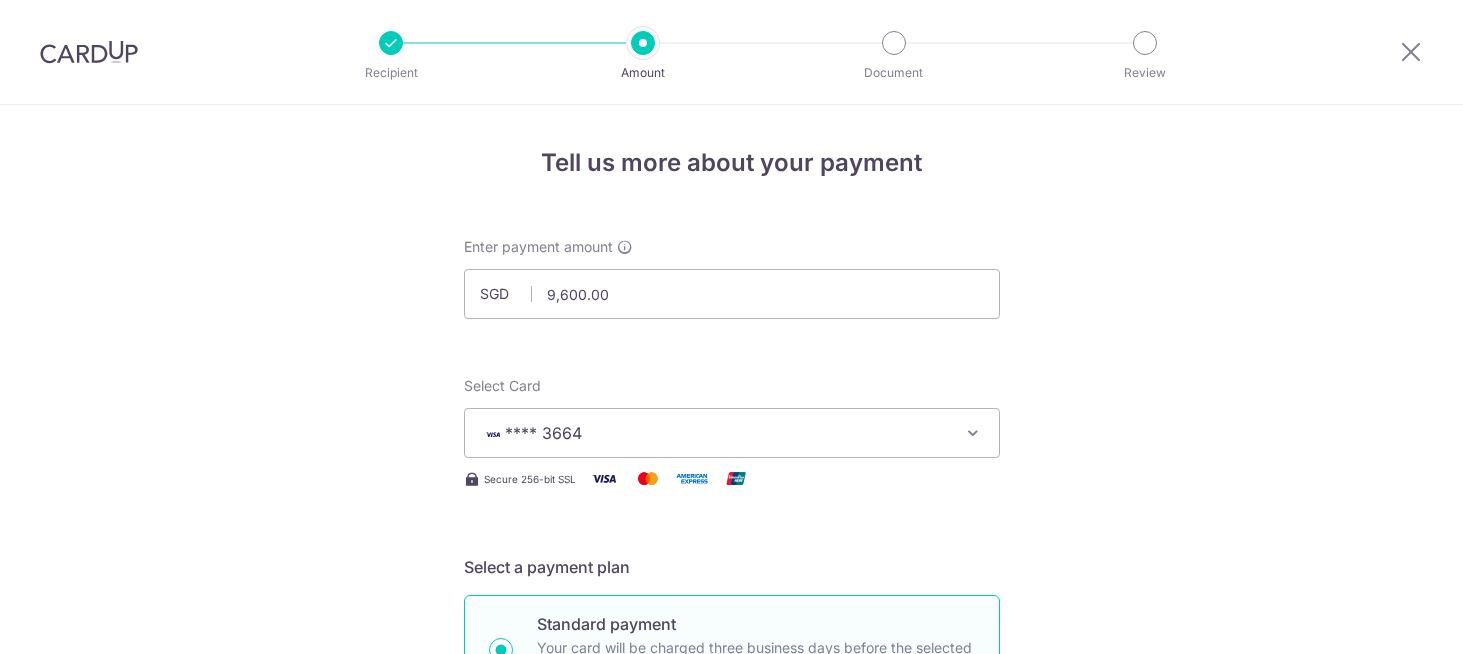 scroll, scrollTop: 0, scrollLeft: 0, axis: both 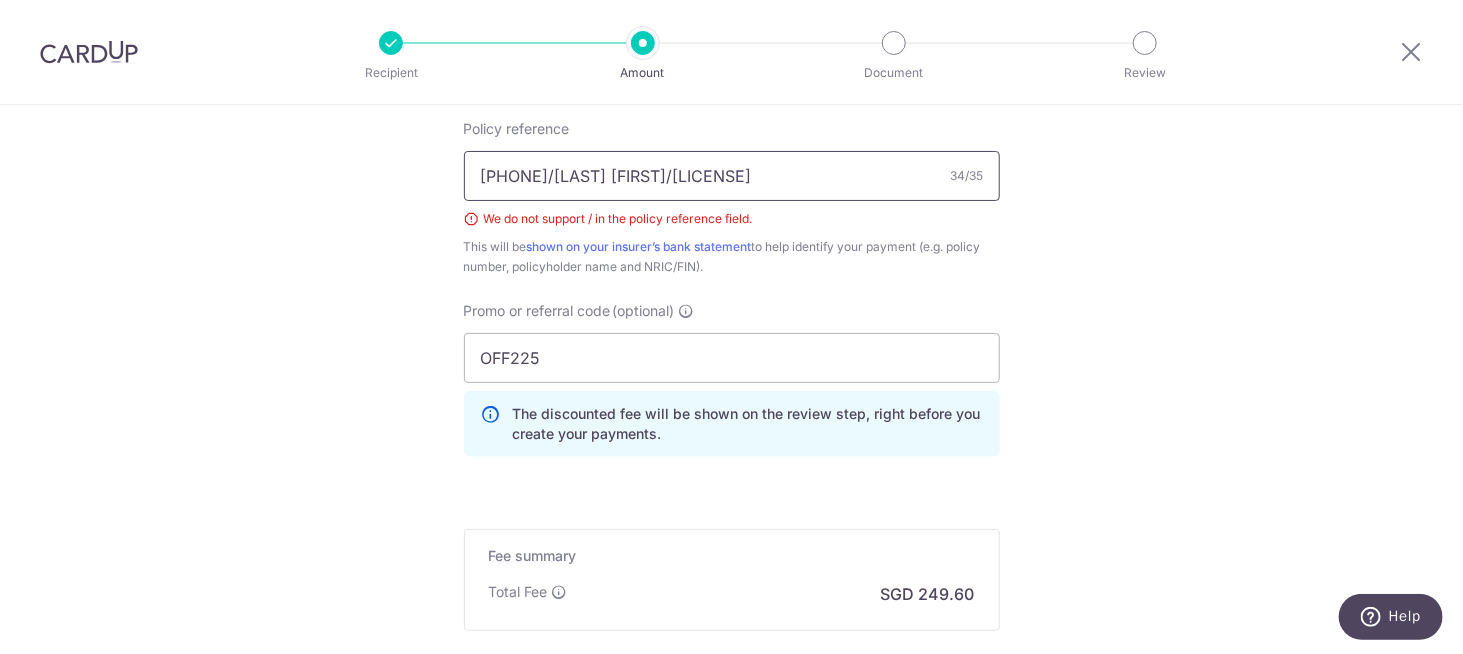 click on "[PHONE]/[LAST] [FIRST]/[LICENSE]" at bounding box center (732, 176) 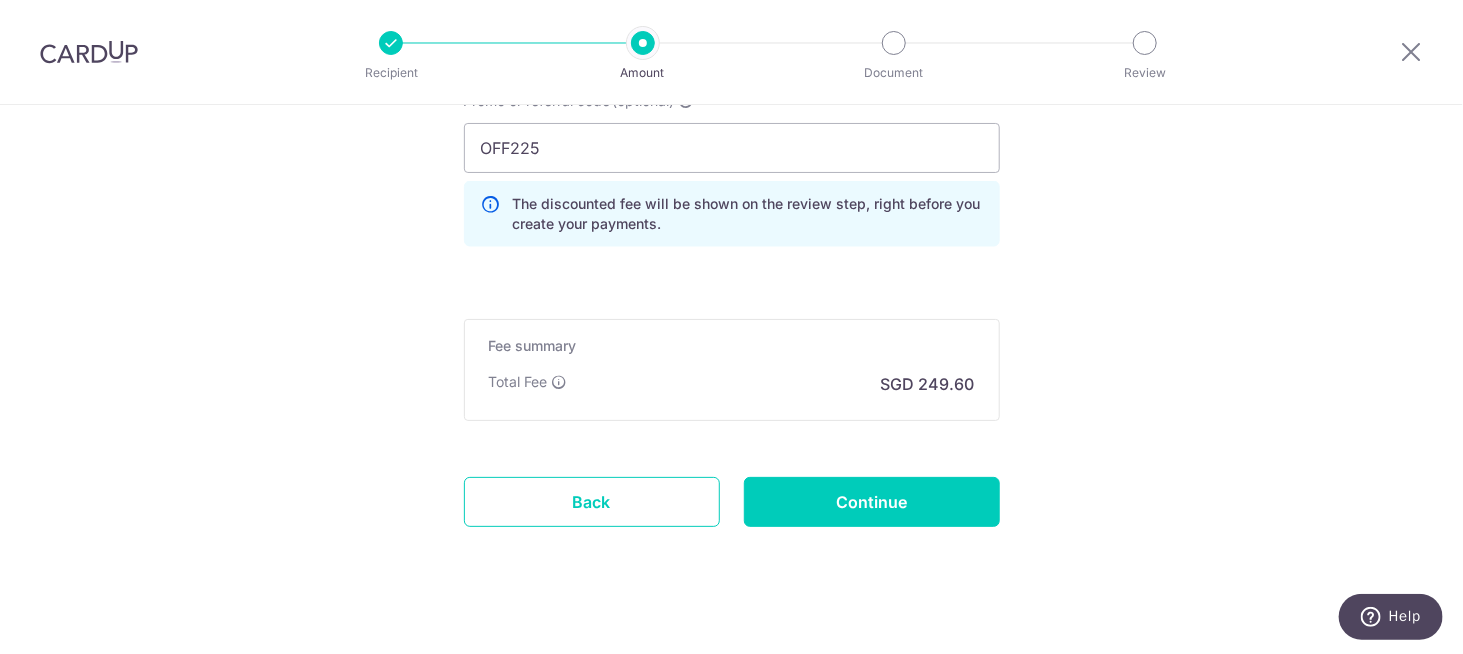 scroll, scrollTop: 1453, scrollLeft: 0, axis: vertical 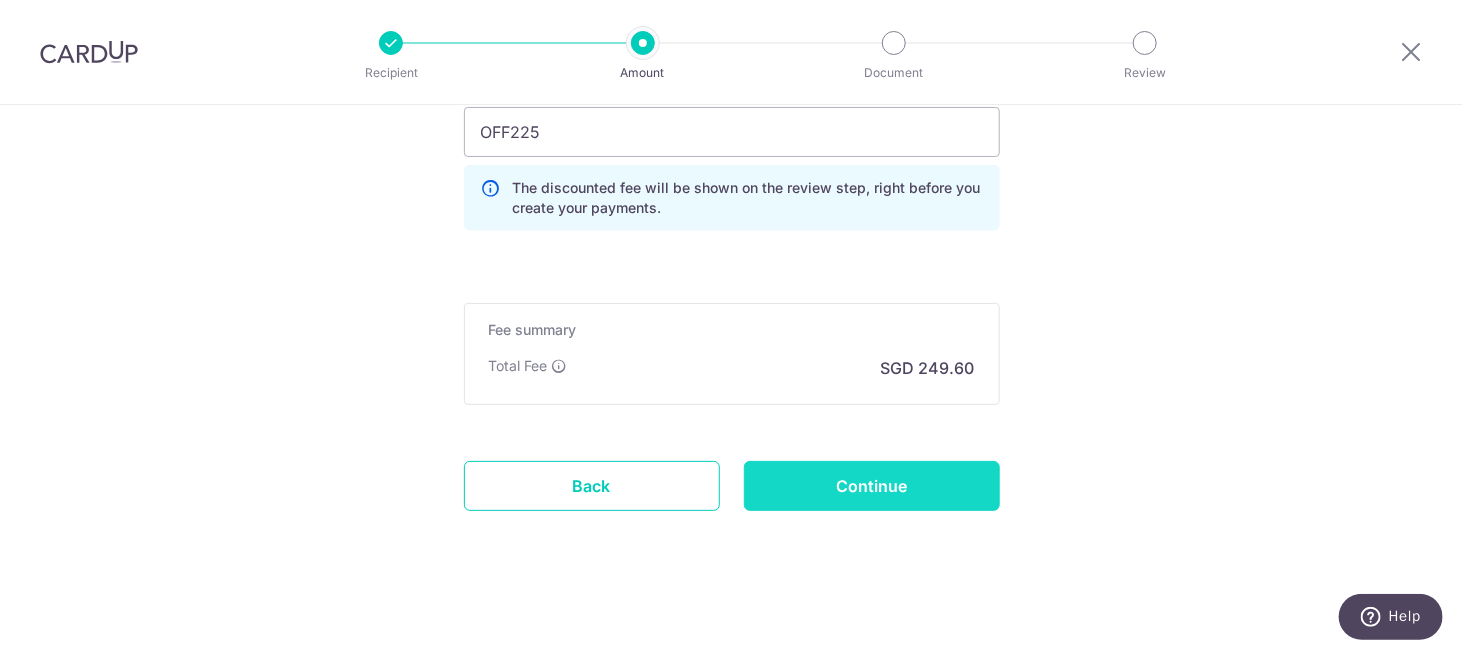type on "[PHONE],[LAST] [FIRST],[LICENSE]" 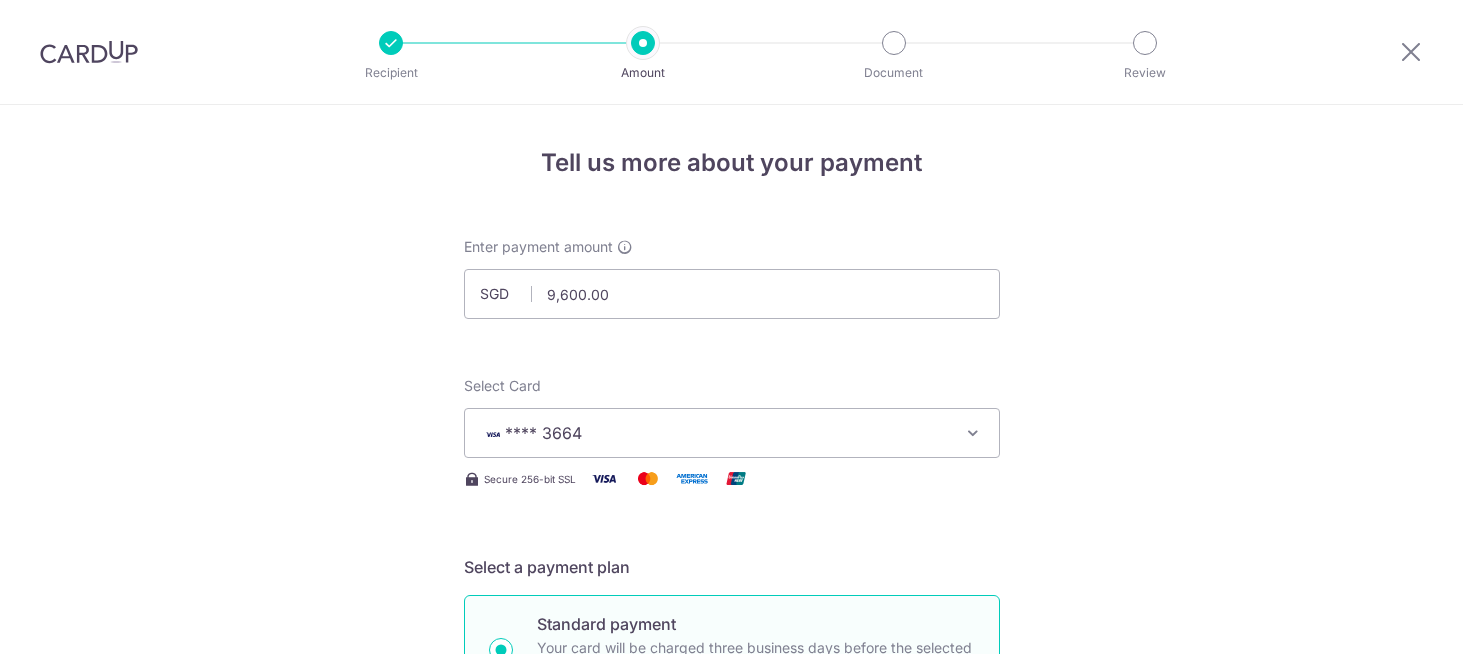 scroll, scrollTop: 0, scrollLeft: 0, axis: both 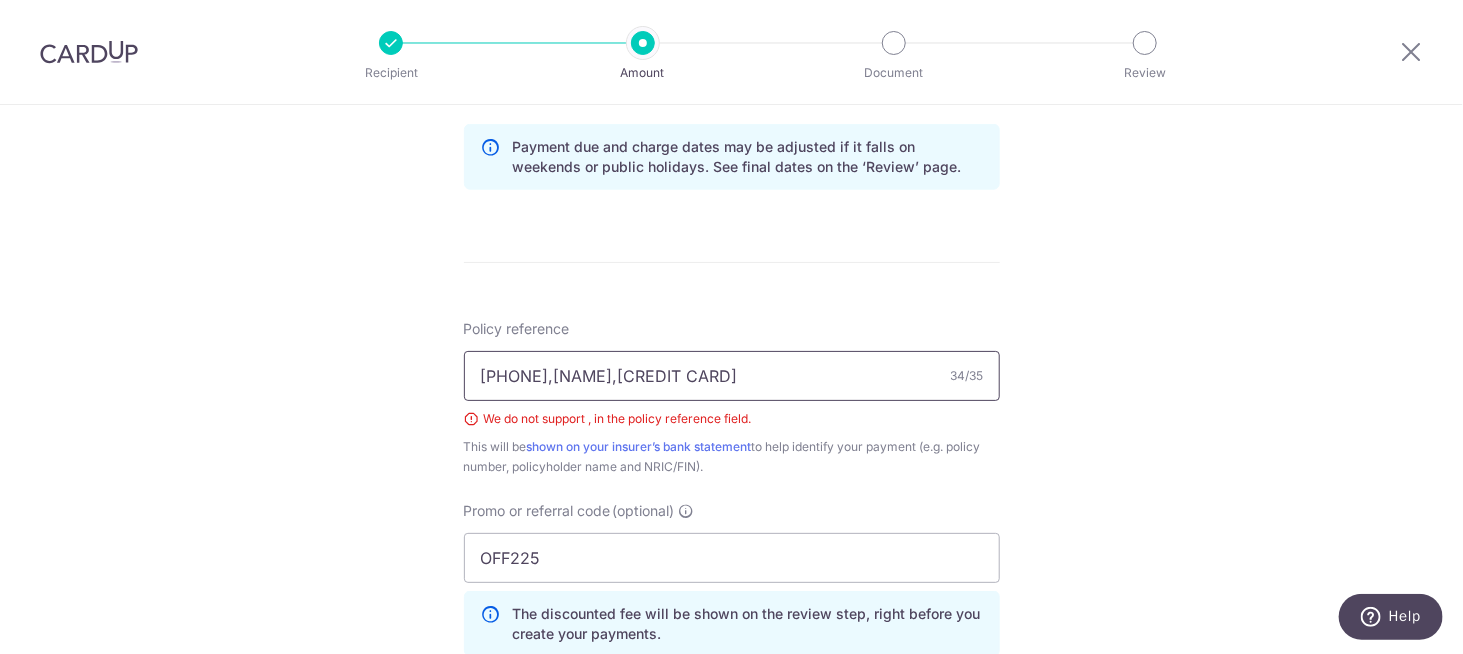 click on "[PHONE],[NAME],[CREDIT CARD]" at bounding box center [732, 376] 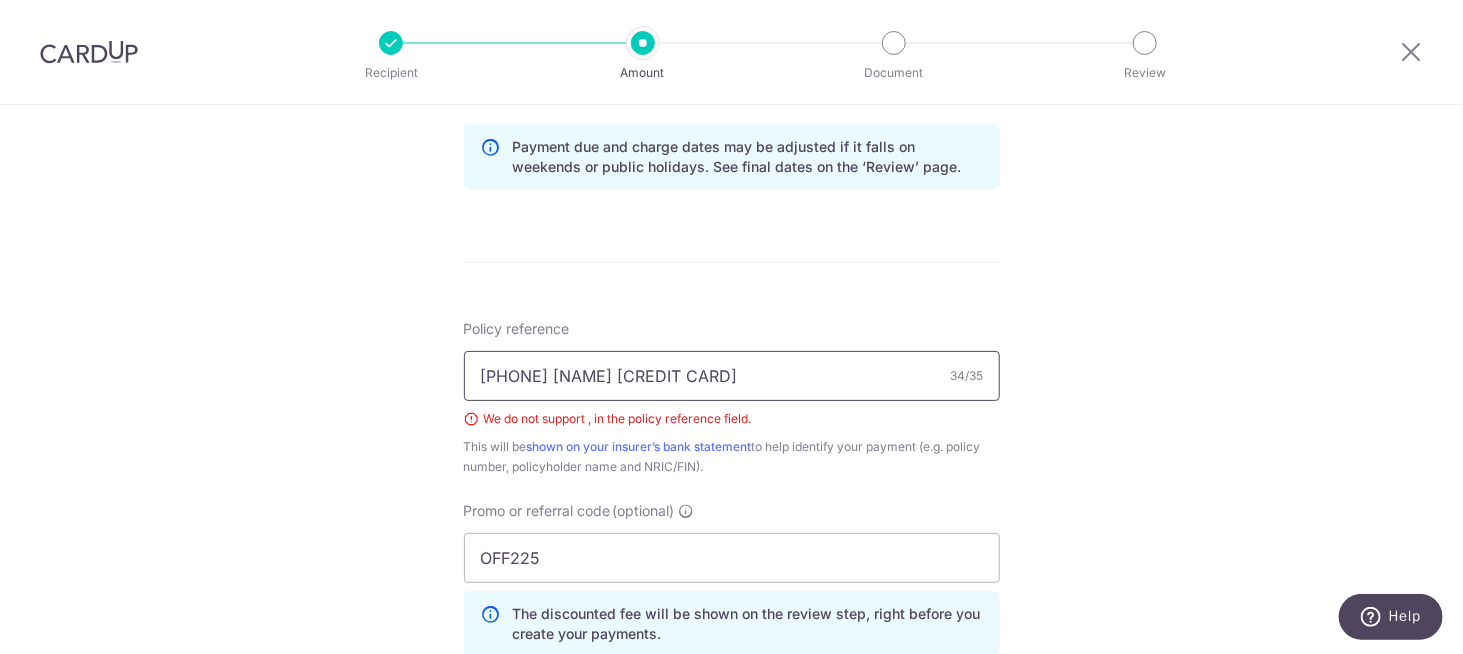 type on "[PHONE] [NAME] [CREDIT CARD]" 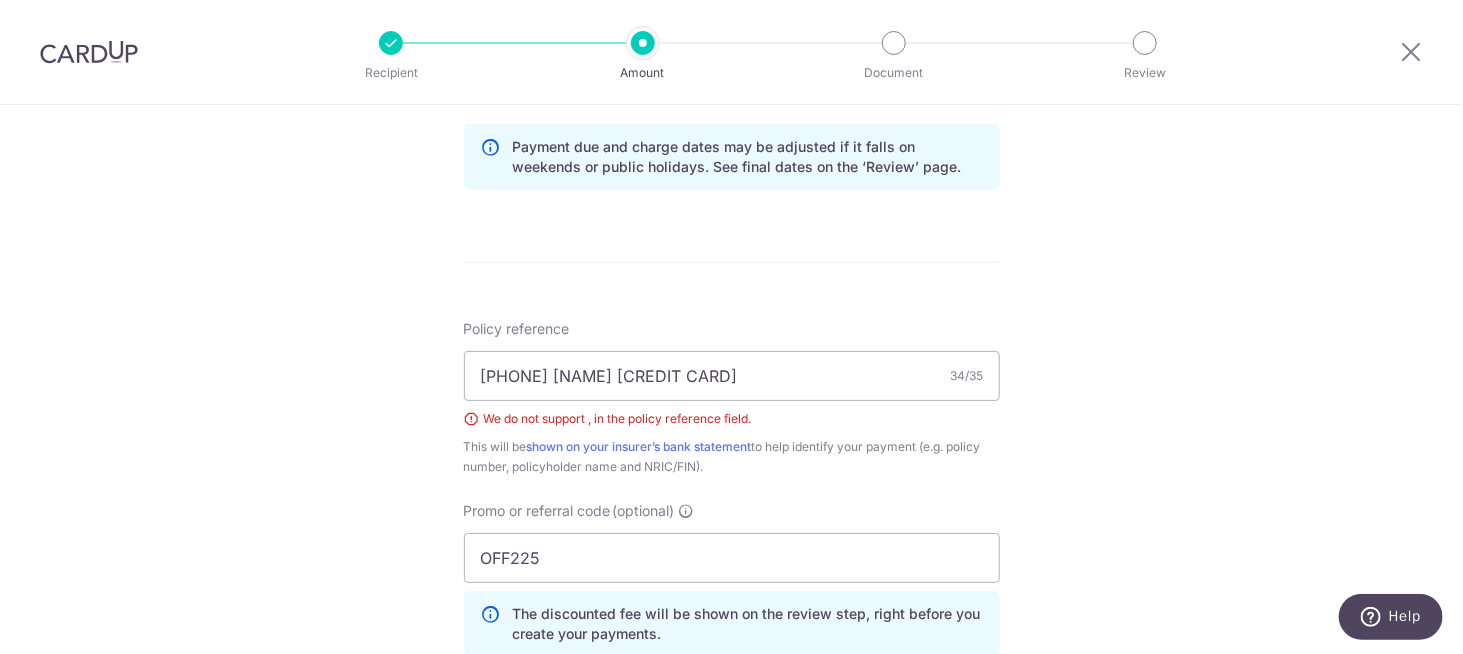 click on "Tell us more about your payment
Enter payment amount
SGD
9,600.00
9600.00
Select Card
**** 3664
Add credit card
Your Cards
**** 4626
**** 3664
Secure 256-bit SSL
Text
New card details
Card
Secure 256-bit SSL" at bounding box center [731, 82] 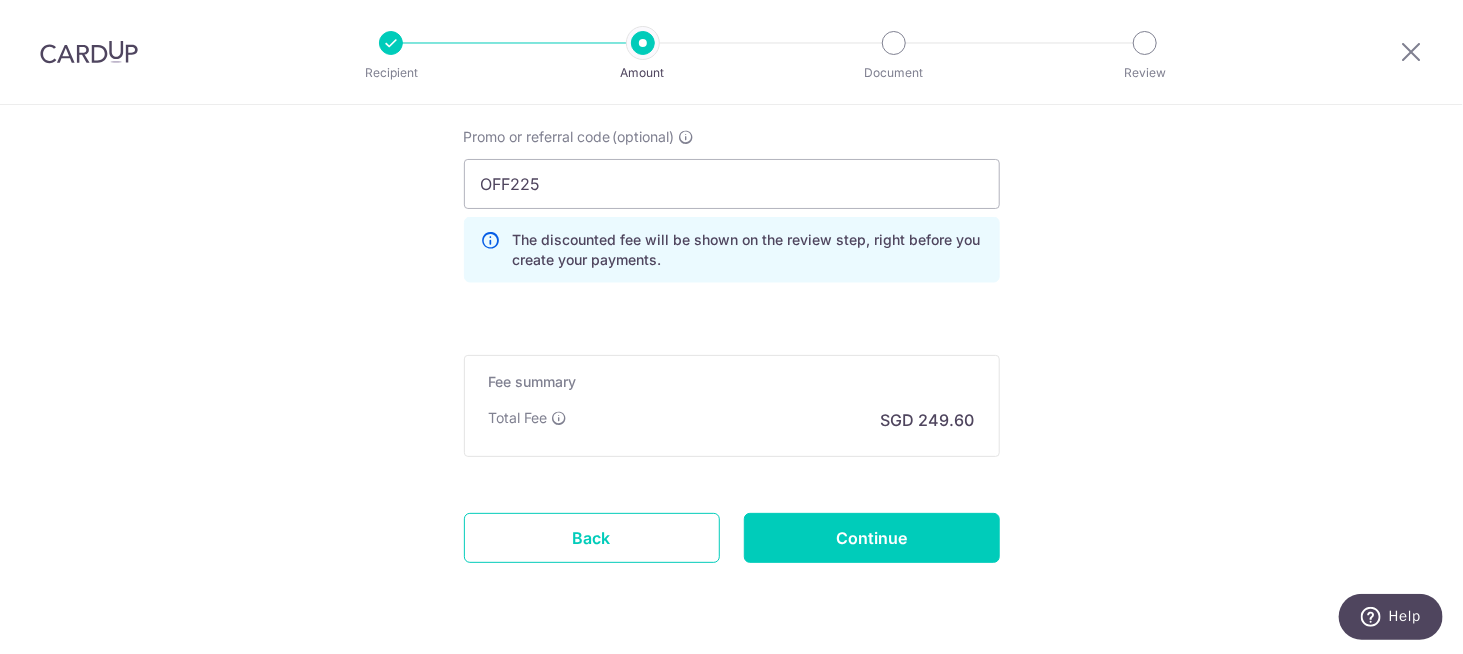 scroll, scrollTop: 1453, scrollLeft: 0, axis: vertical 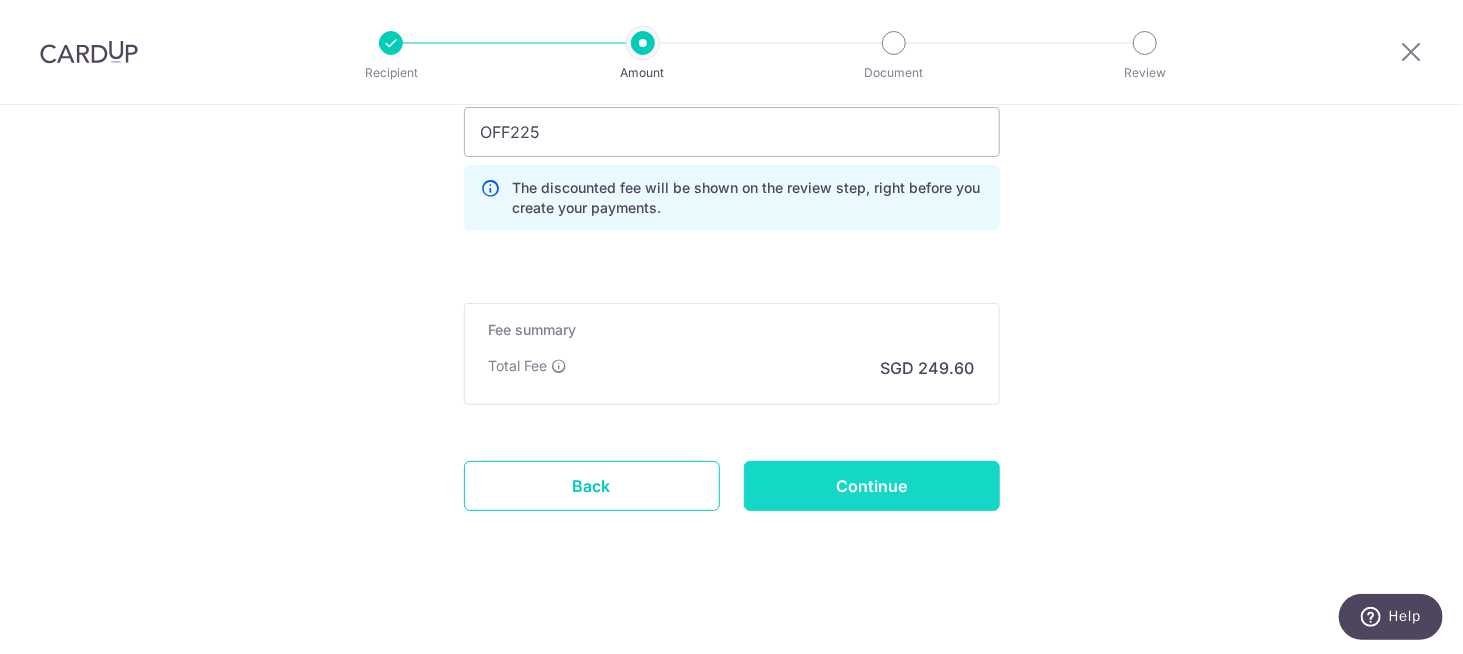 click on "Continue" at bounding box center (872, 486) 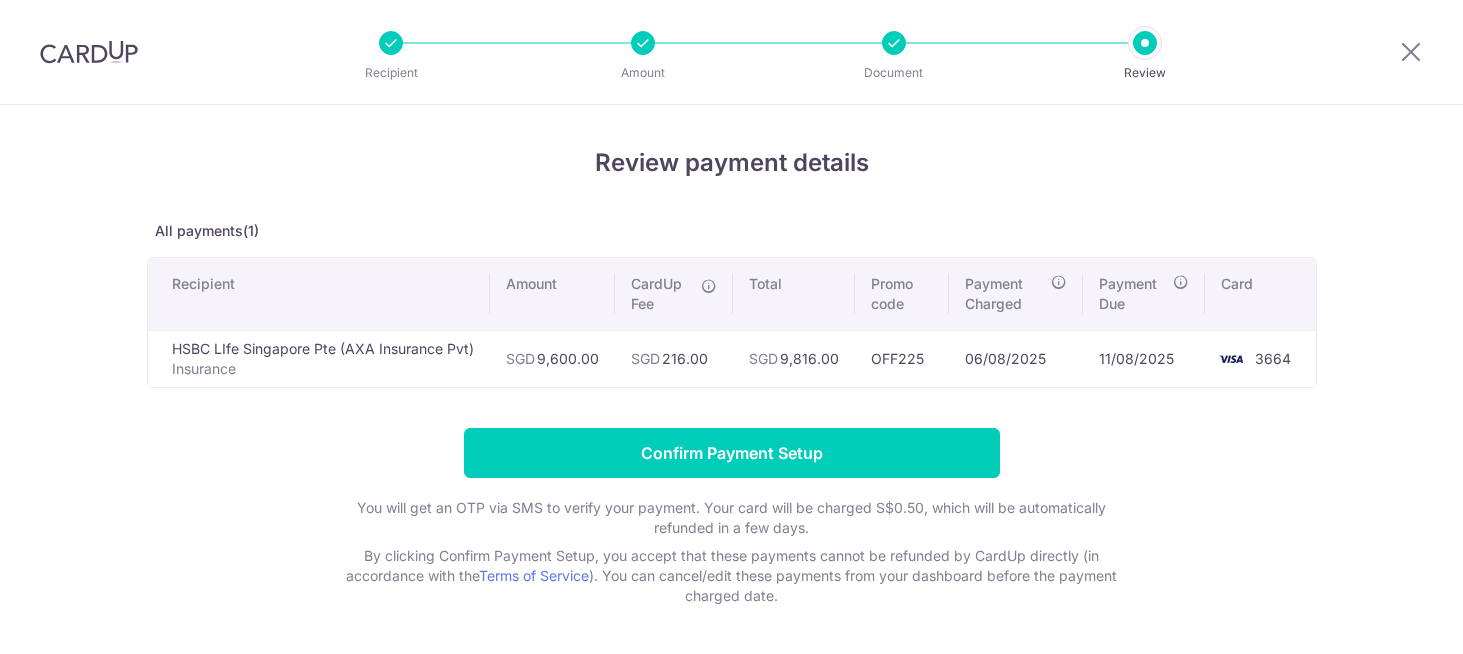 scroll, scrollTop: 0, scrollLeft: 0, axis: both 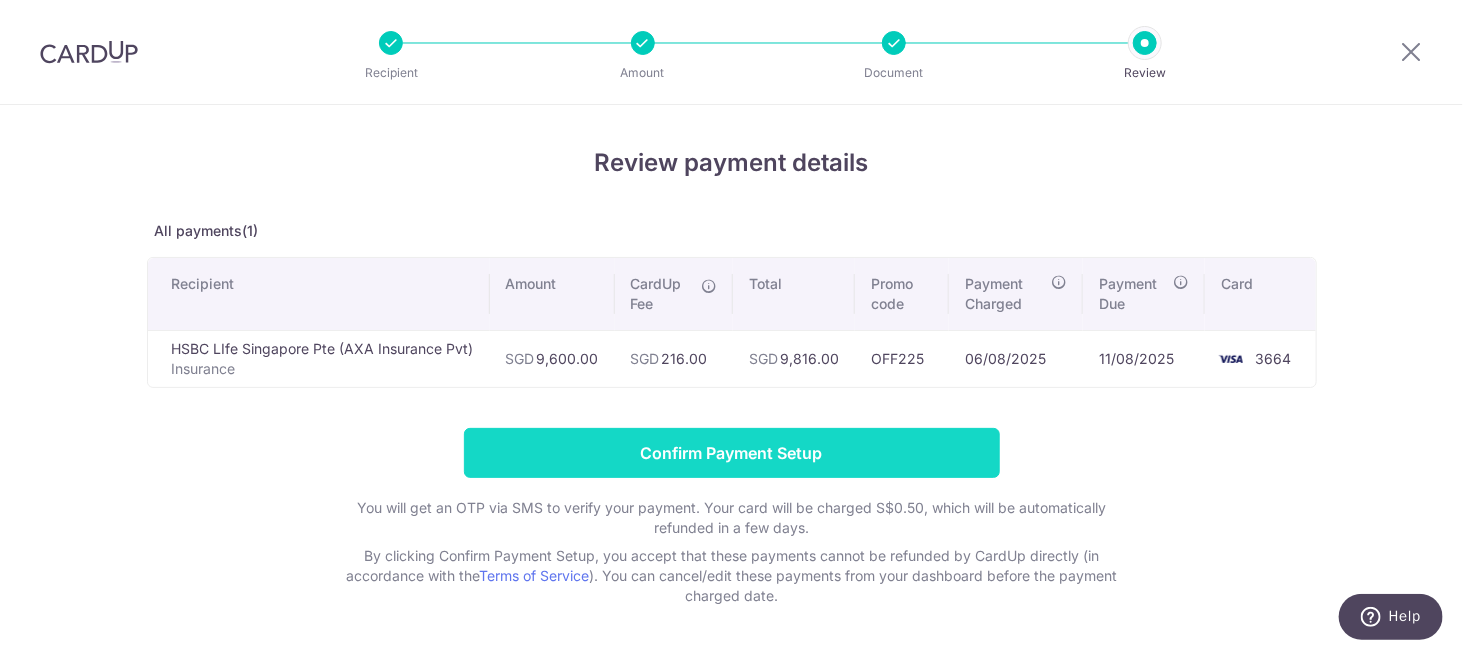 click on "Confirm Payment Setup" at bounding box center [732, 453] 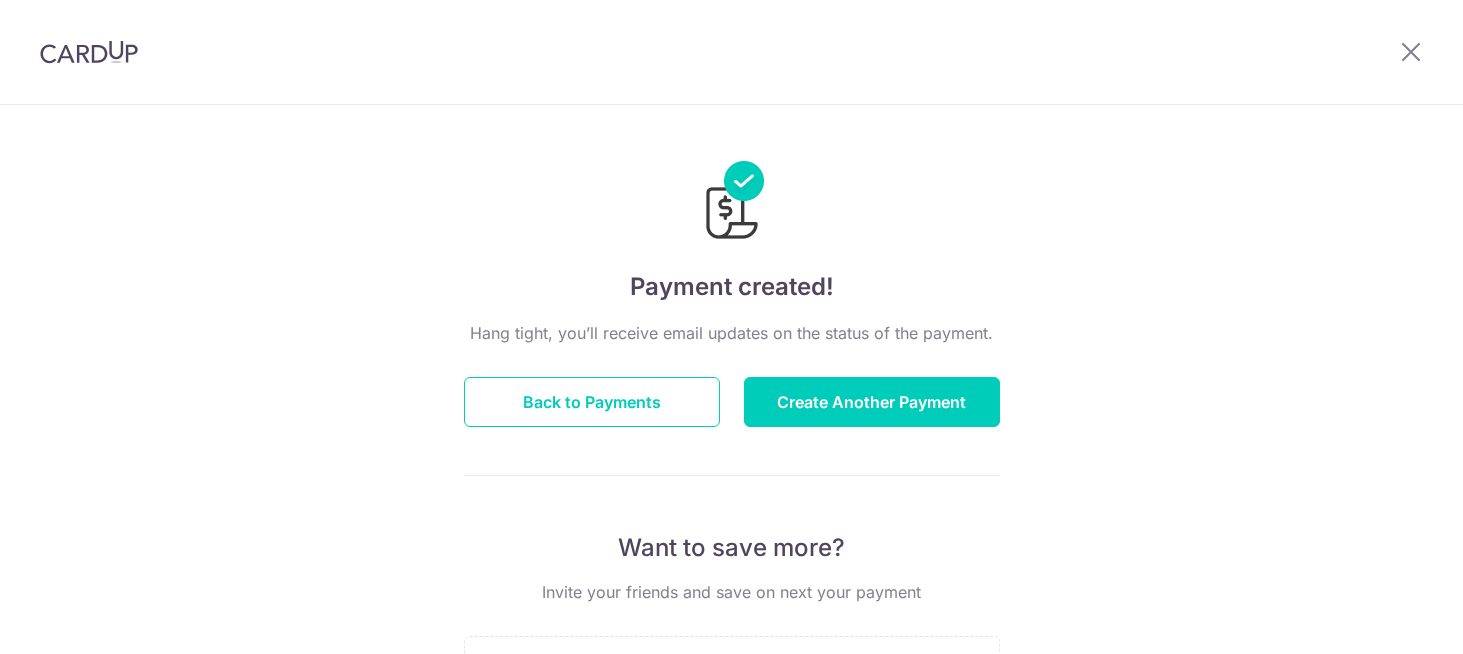 scroll, scrollTop: 0, scrollLeft: 0, axis: both 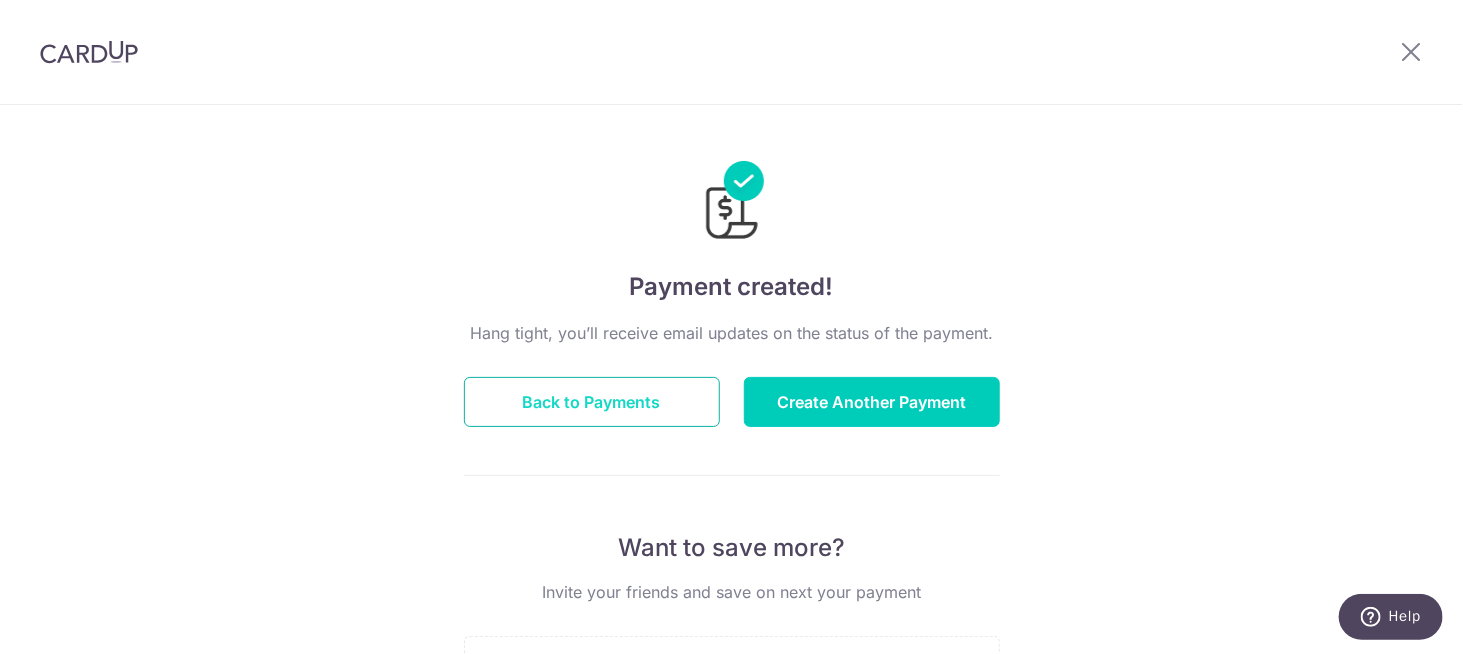 click on "Back to Payments" at bounding box center [592, 402] 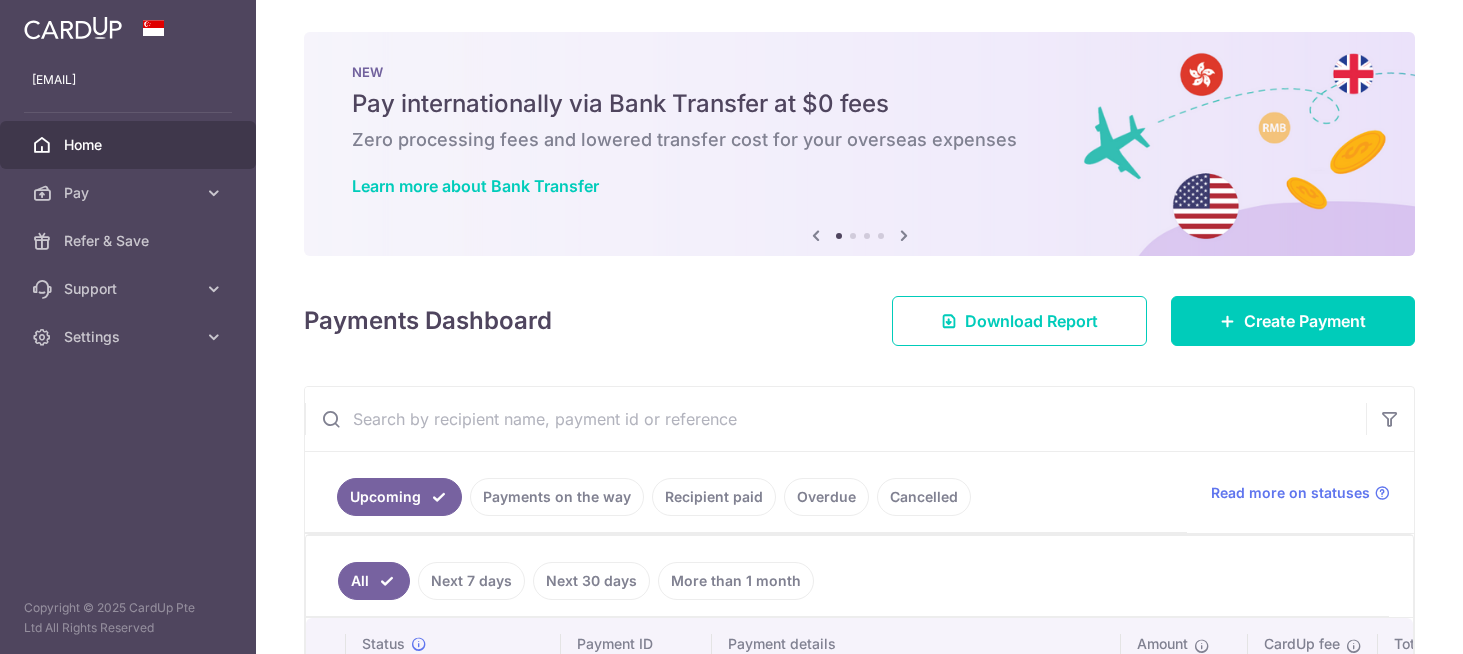 scroll, scrollTop: 0, scrollLeft: 0, axis: both 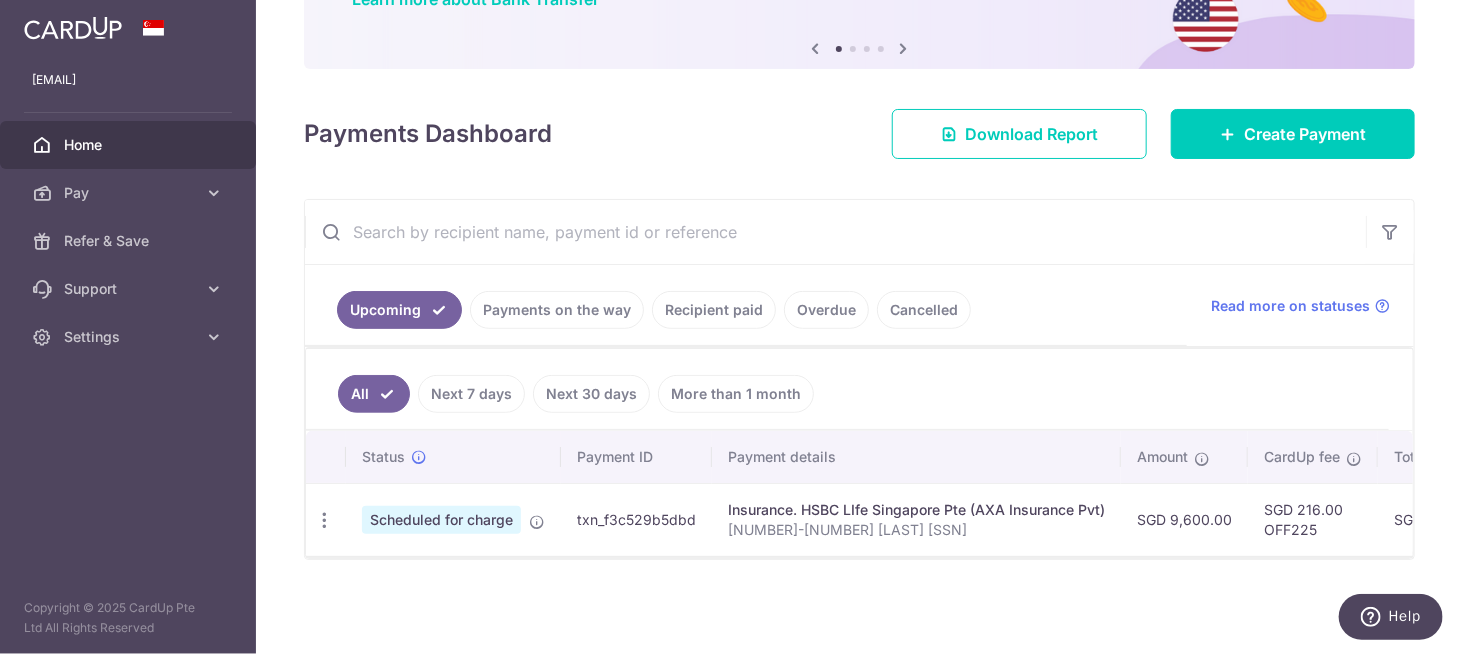 click on "[PHONE] [NAME] [CREDIT CARD]" at bounding box center [916, 530] 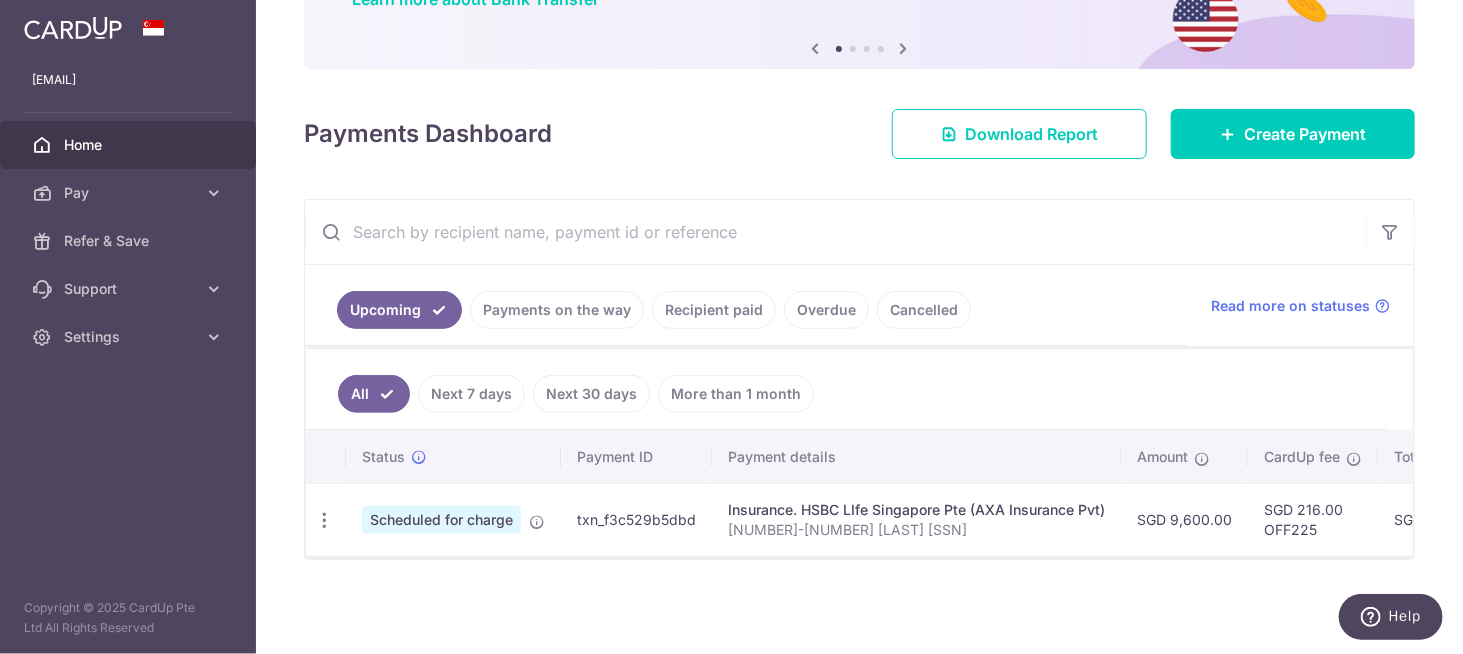 click on "Recipient paid" at bounding box center [714, 310] 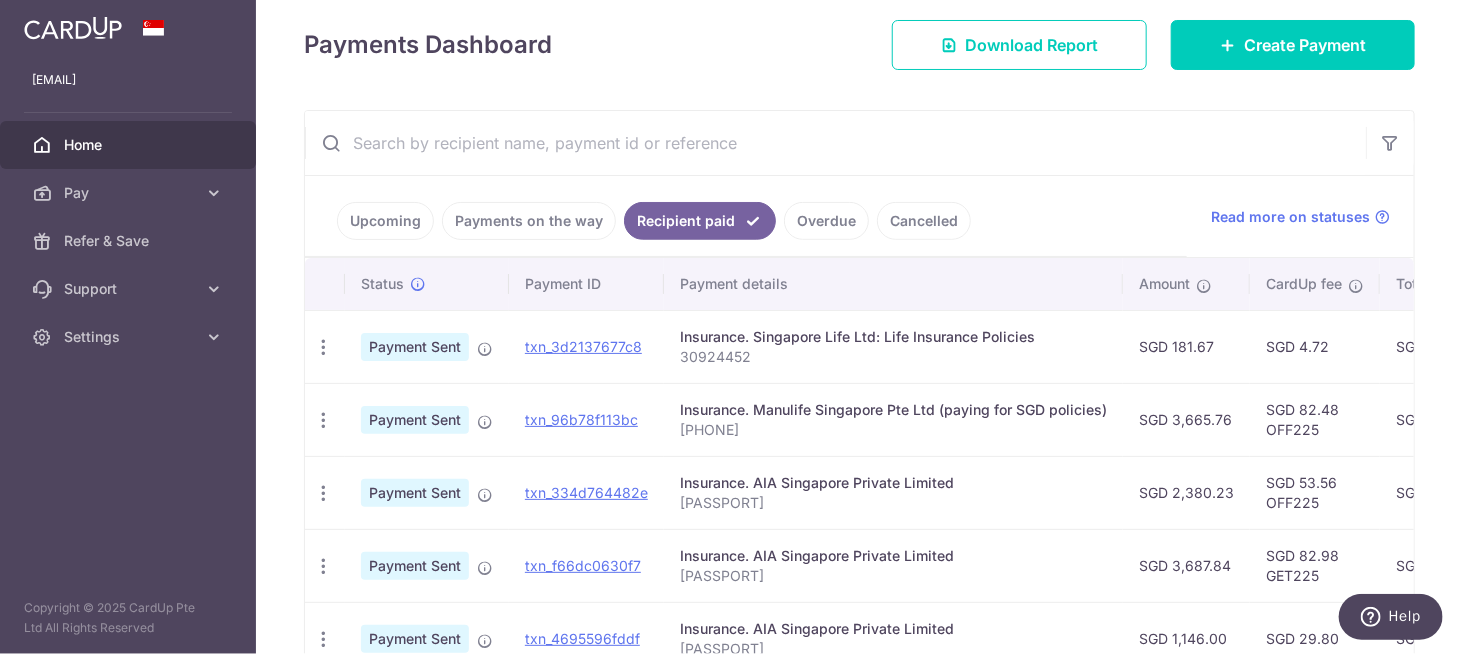 scroll, scrollTop: 289, scrollLeft: 0, axis: vertical 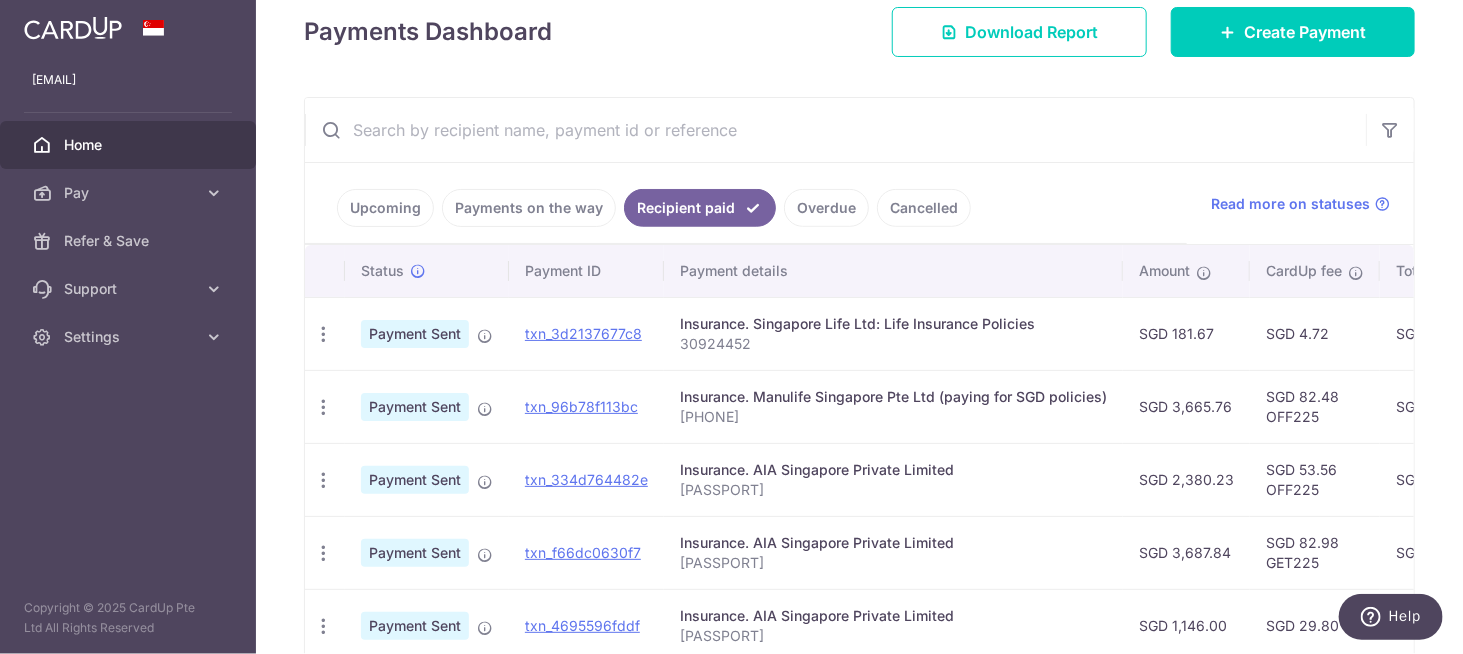 click on "Upcoming" at bounding box center [385, 208] 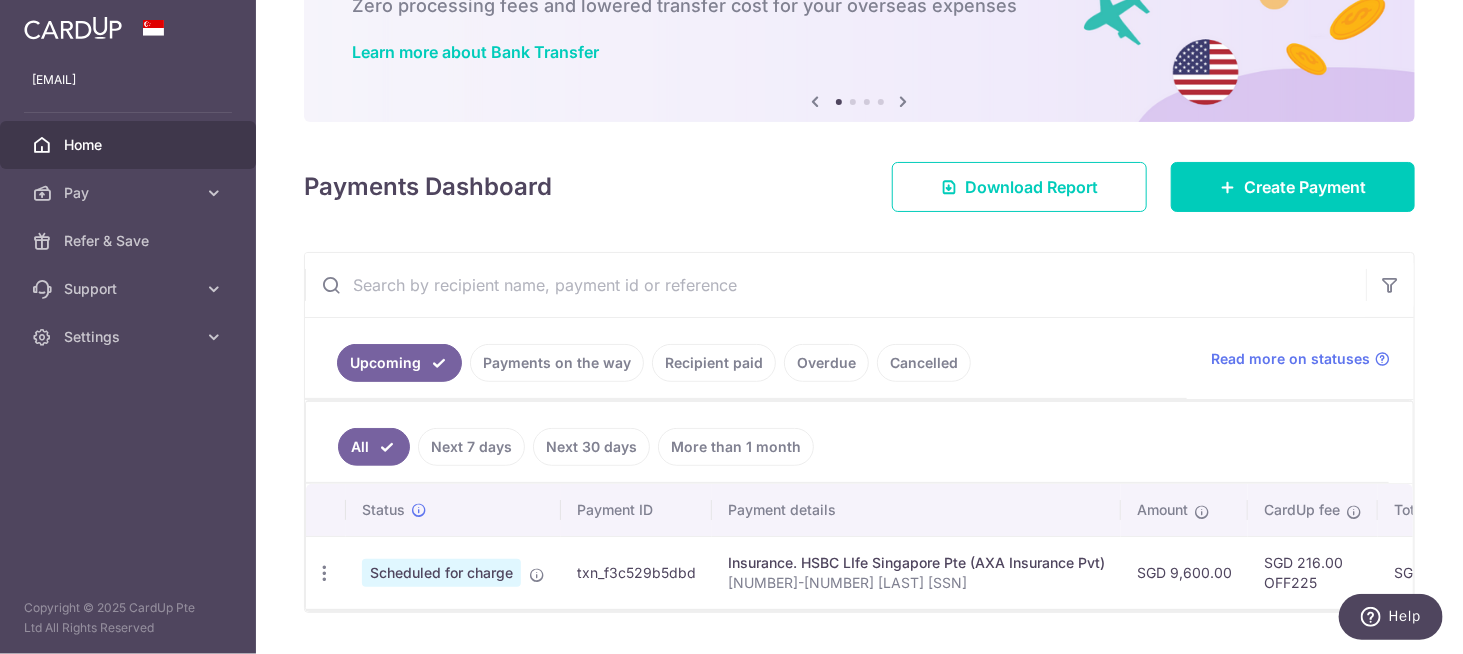 scroll, scrollTop: 189, scrollLeft: 0, axis: vertical 